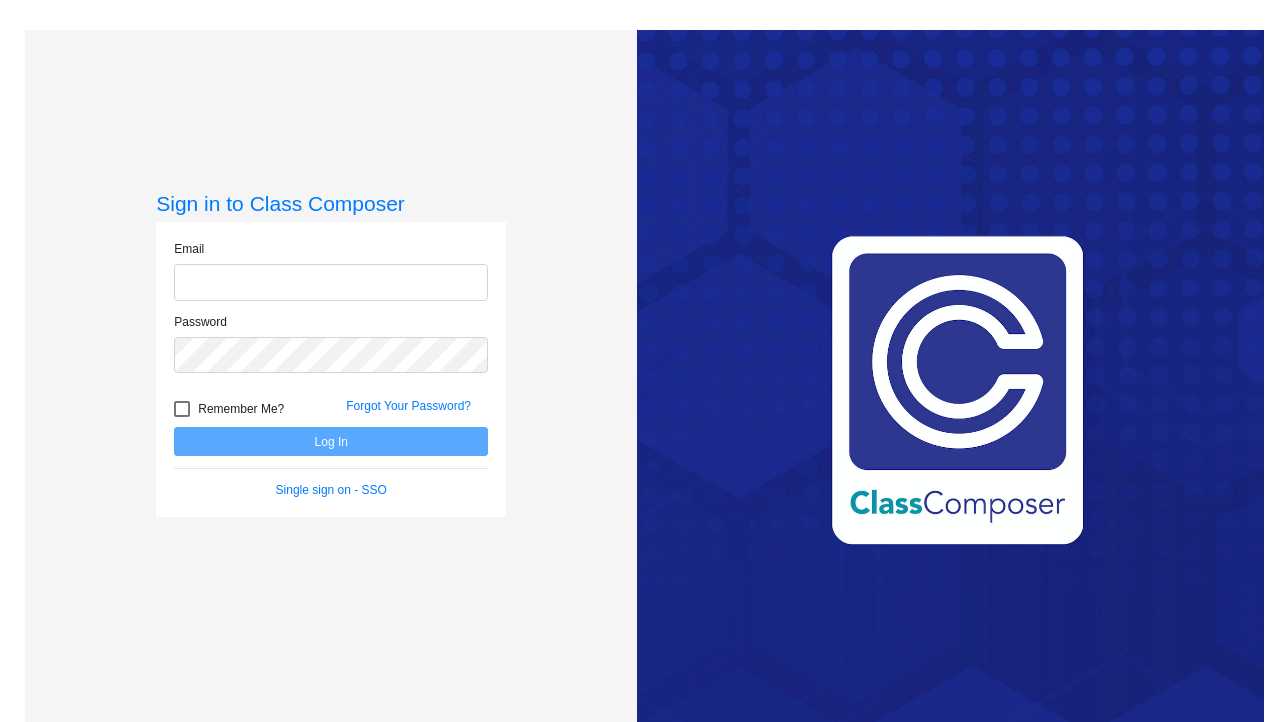 scroll, scrollTop: 0, scrollLeft: 0, axis: both 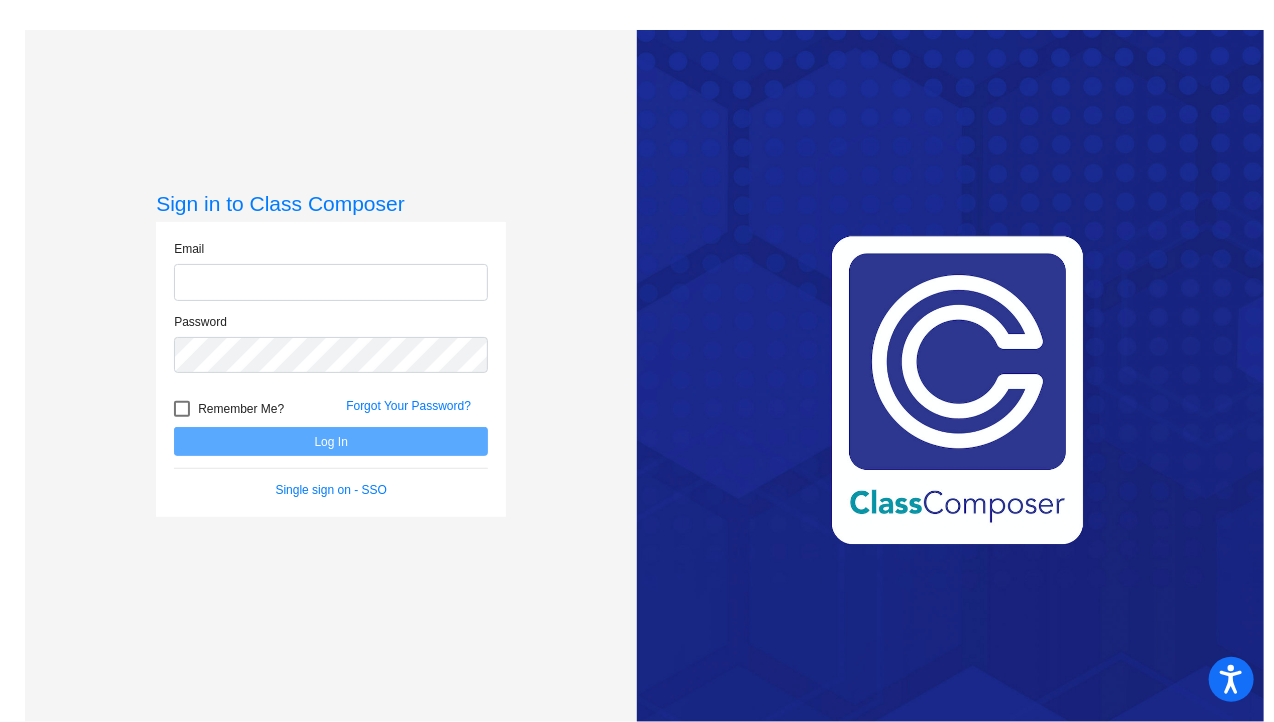 type on "[EMAIL_ADDRESS][DOMAIN_NAME]" 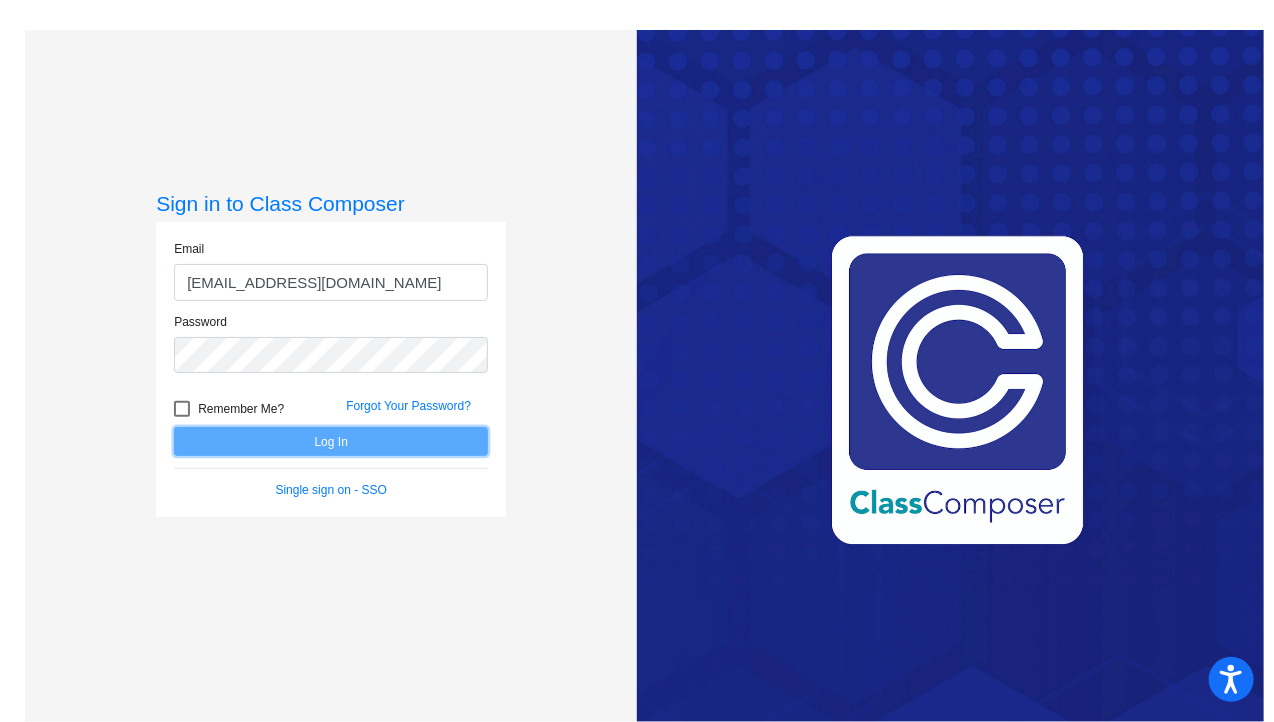click on "Log In" 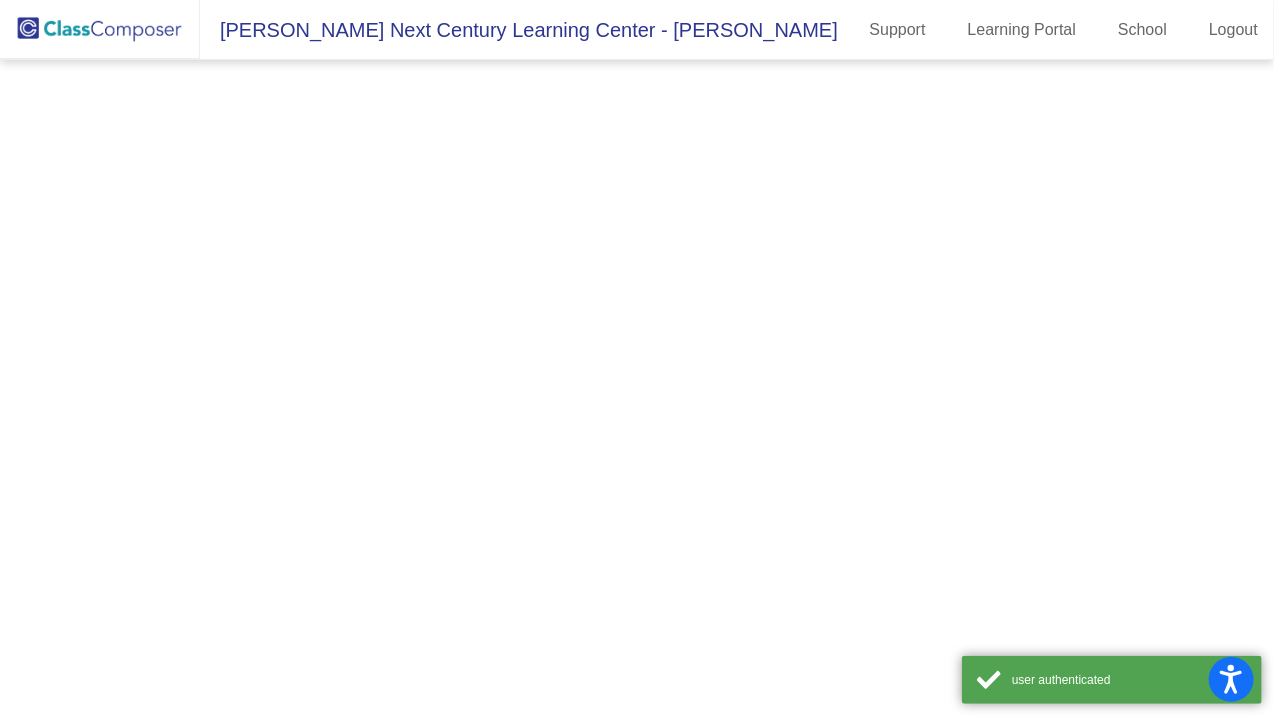 click 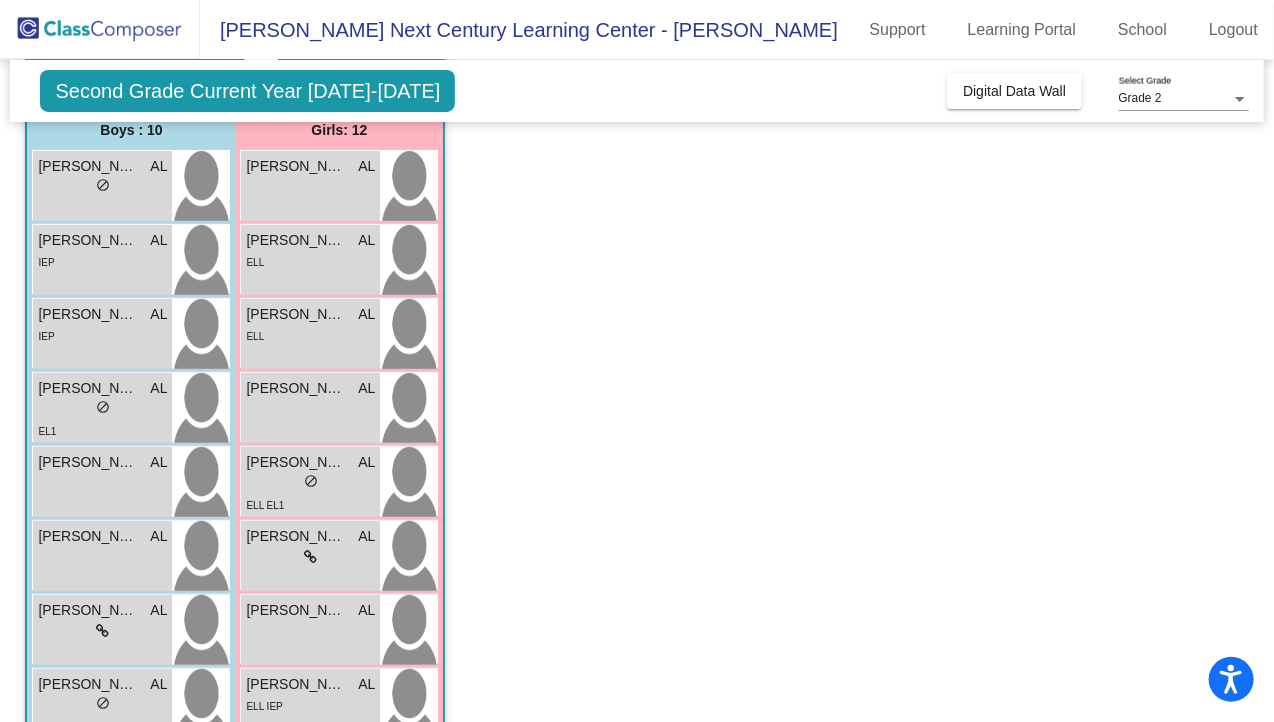 scroll, scrollTop: 168, scrollLeft: 0, axis: vertical 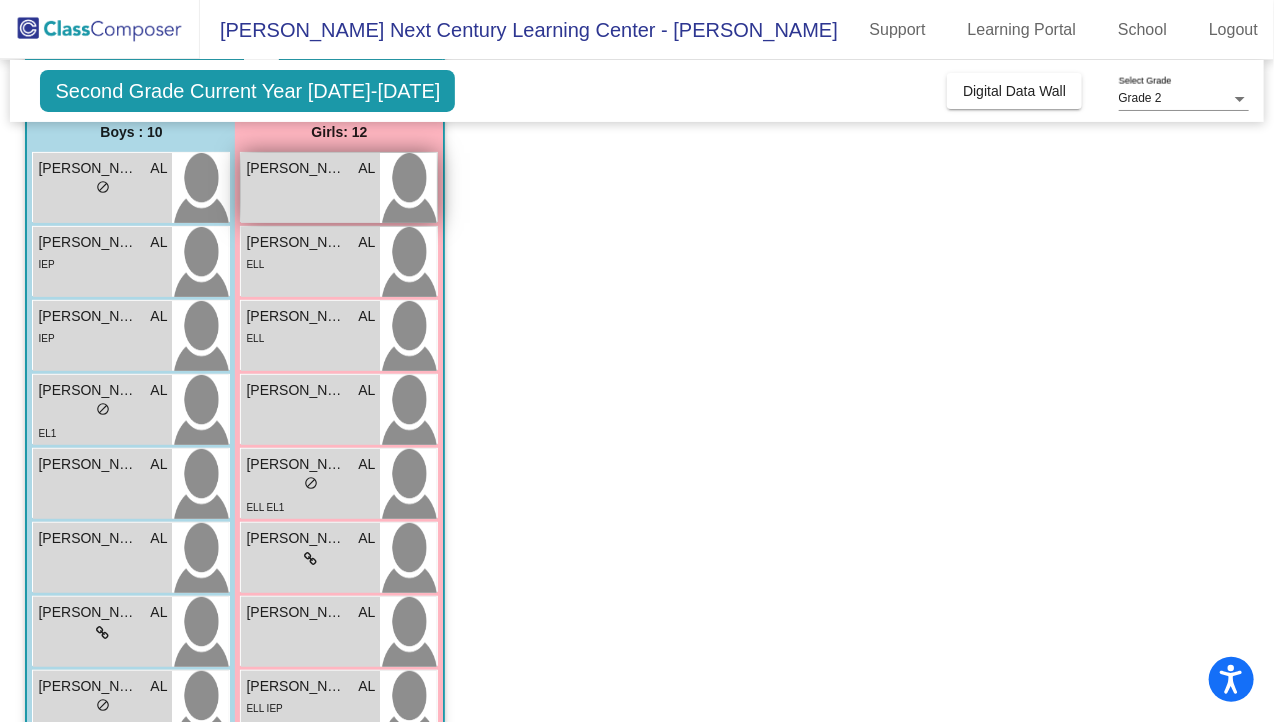 click on "[PERSON_NAME] AL lock do_not_disturb_alt" at bounding box center [310, 188] 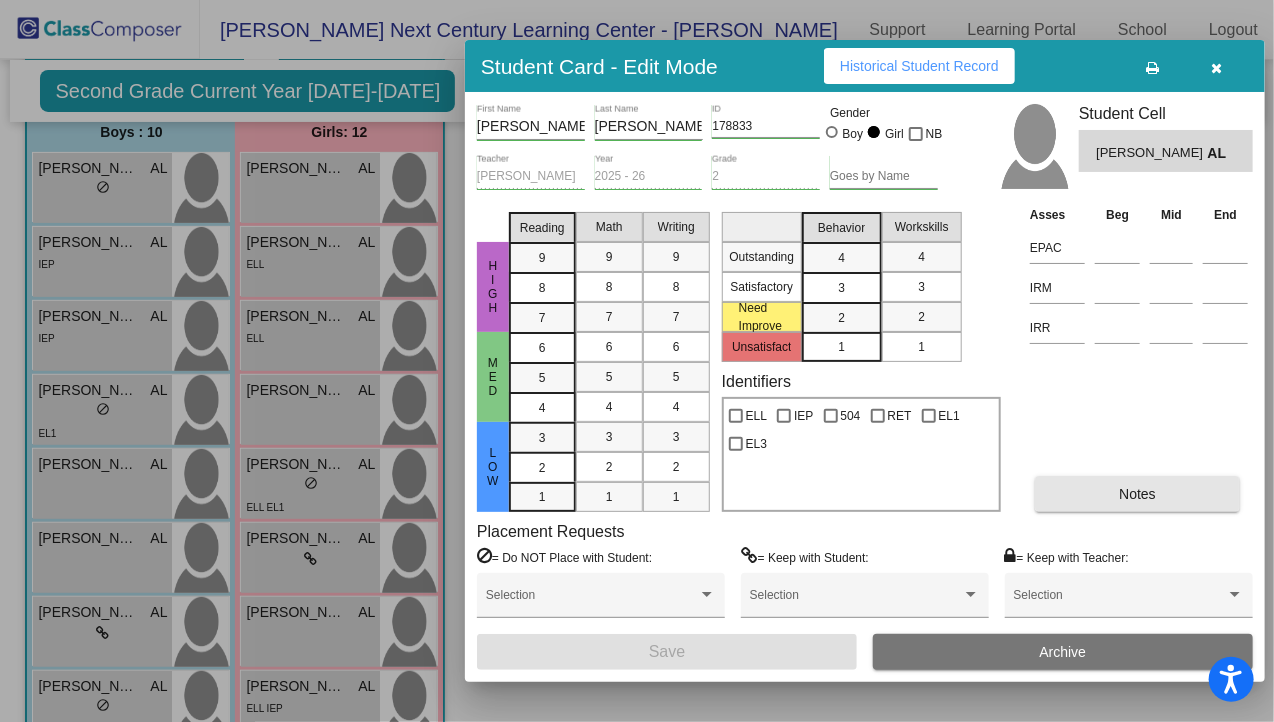 click on "Notes" at bounding box center (1137, 494) 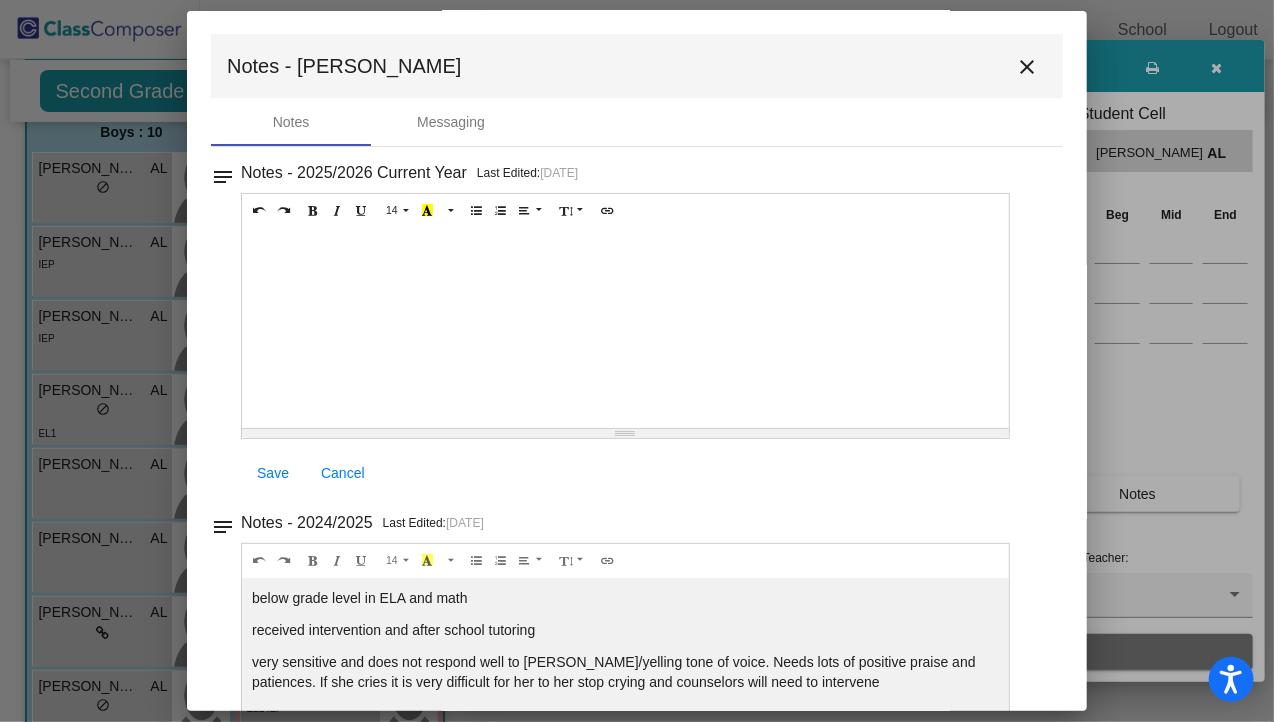 scroll, scrollTop: 0, scrollLeft: 0, axis: both 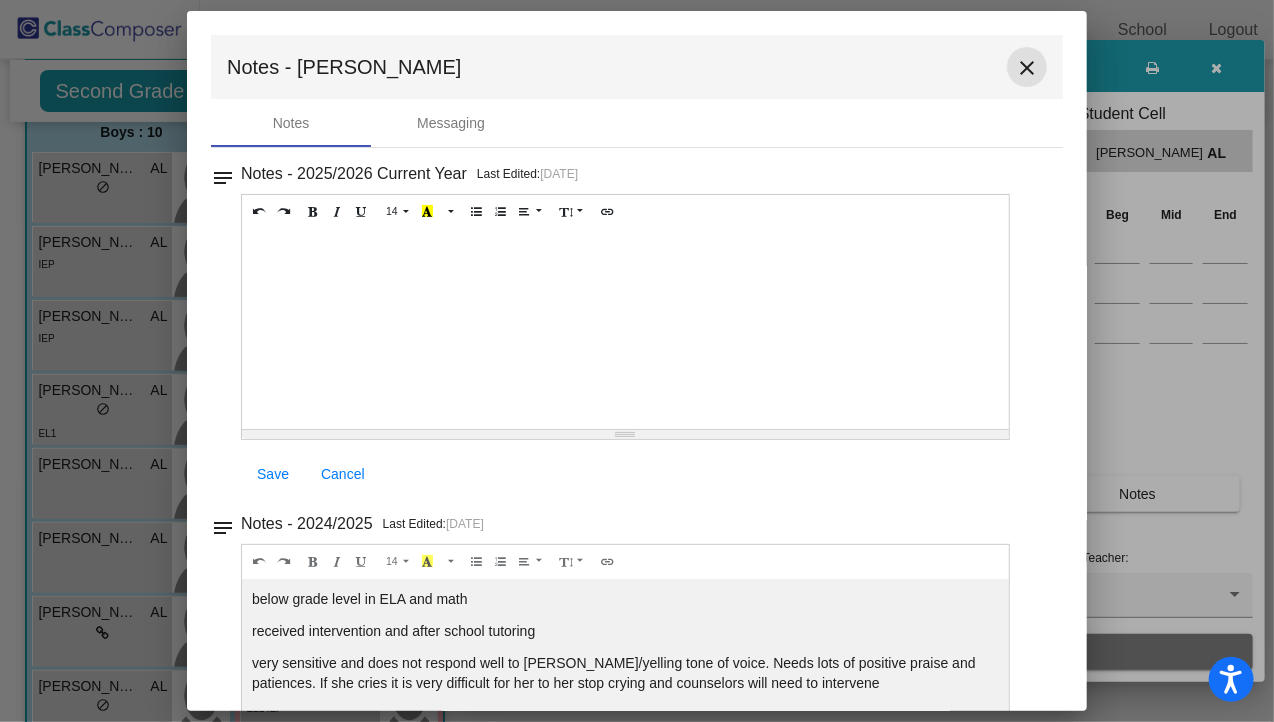 click on "close" at bounding box center (1027, 68) 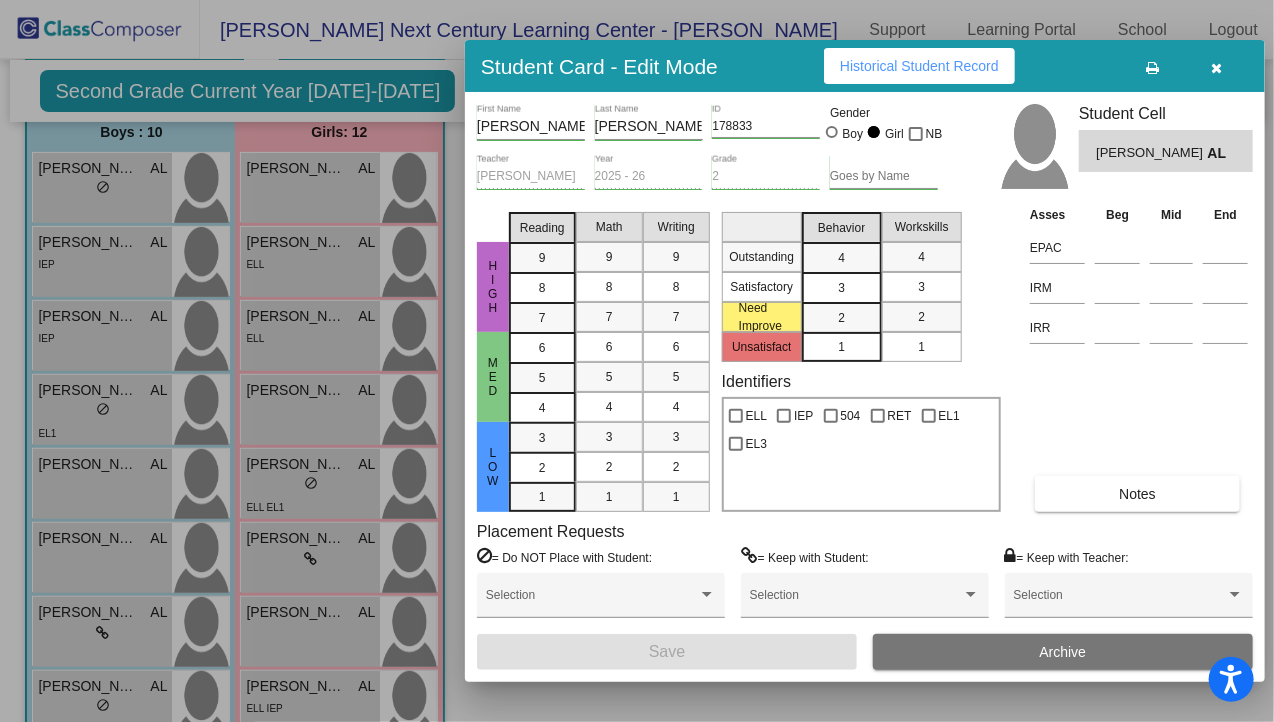 click at bounding box center [1217, 68] 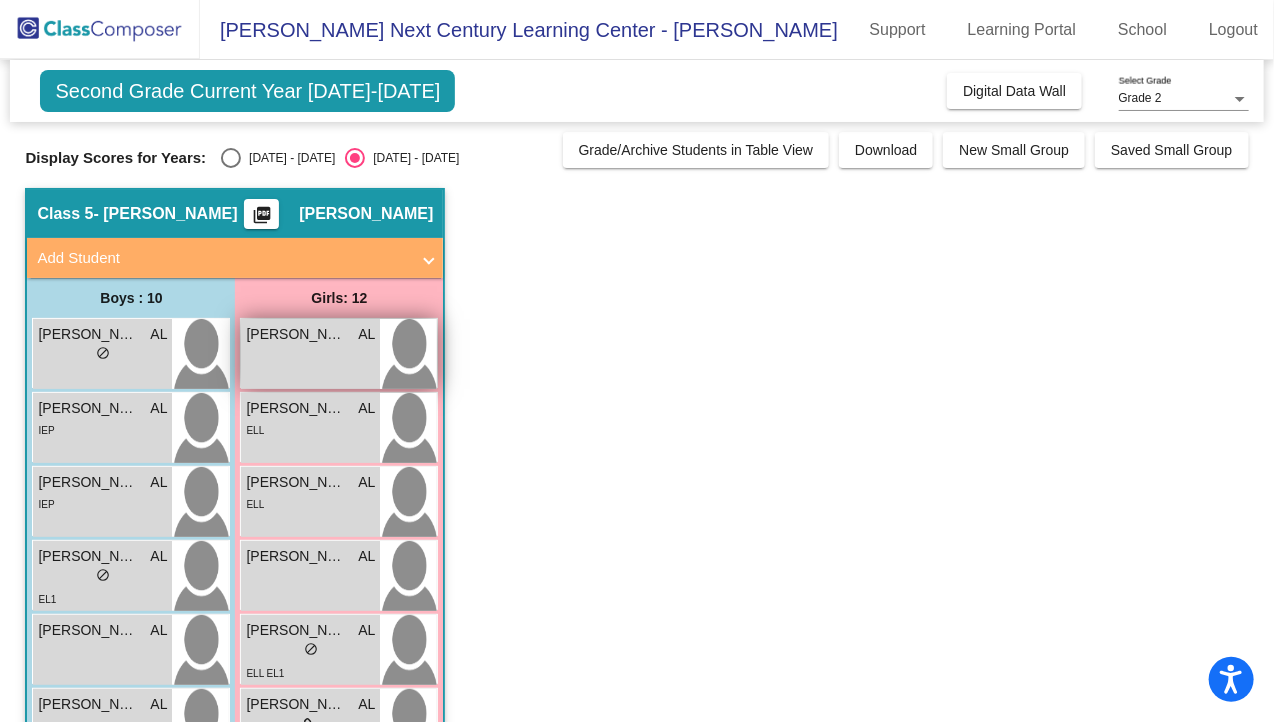 scroll, scrollTop: 0, scrollLeft: 0, axis: both 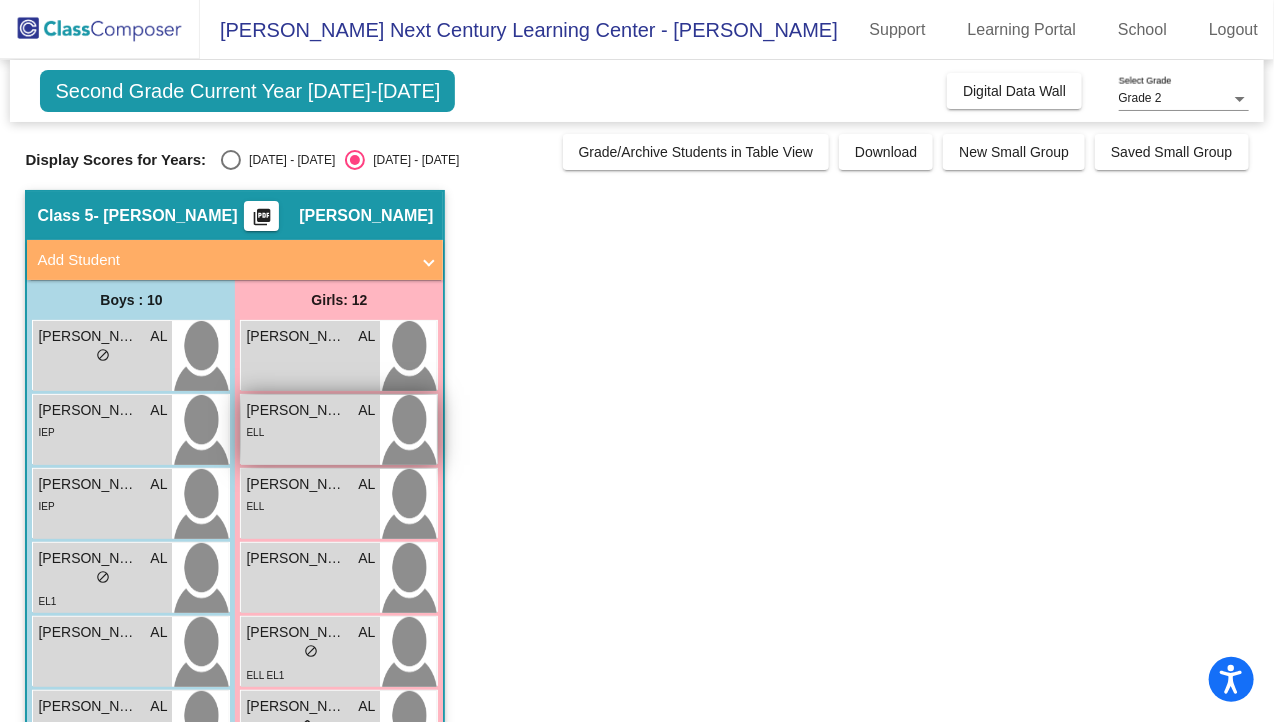 click on "[PERSON_NAME]" at bounding box center [296, 410] 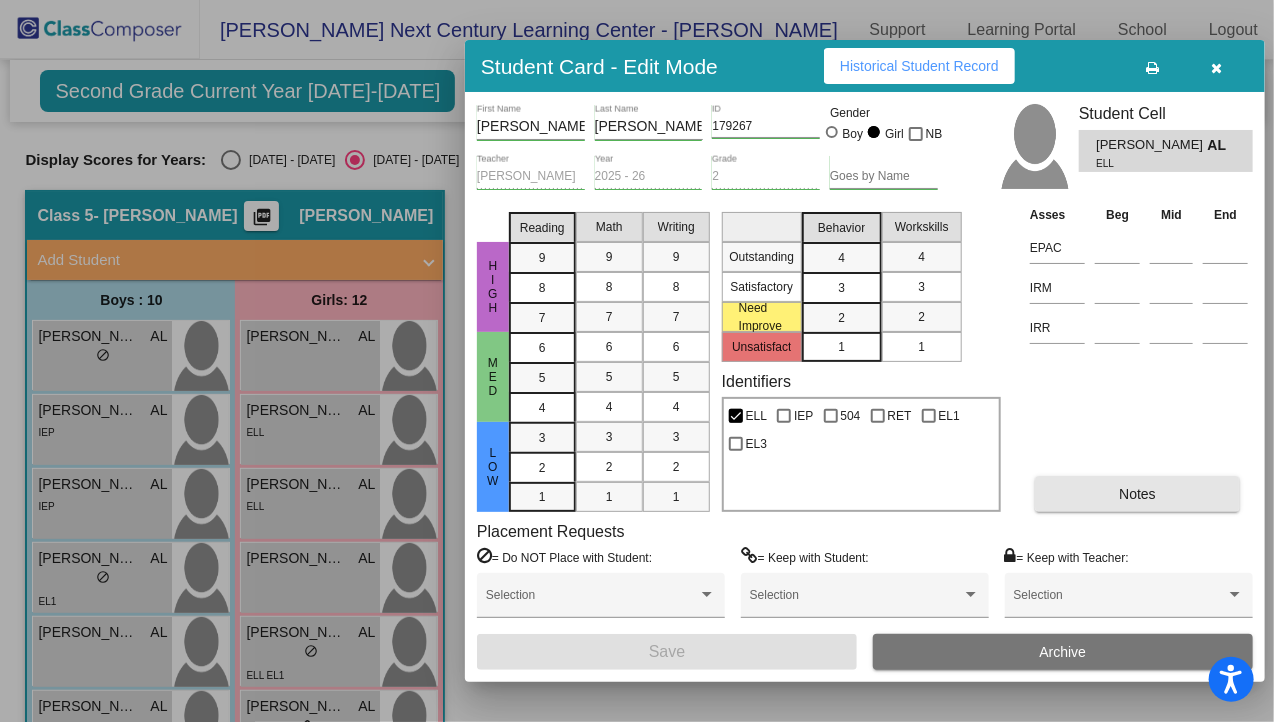 click on "Notes" at bounding box center (1137, 494) 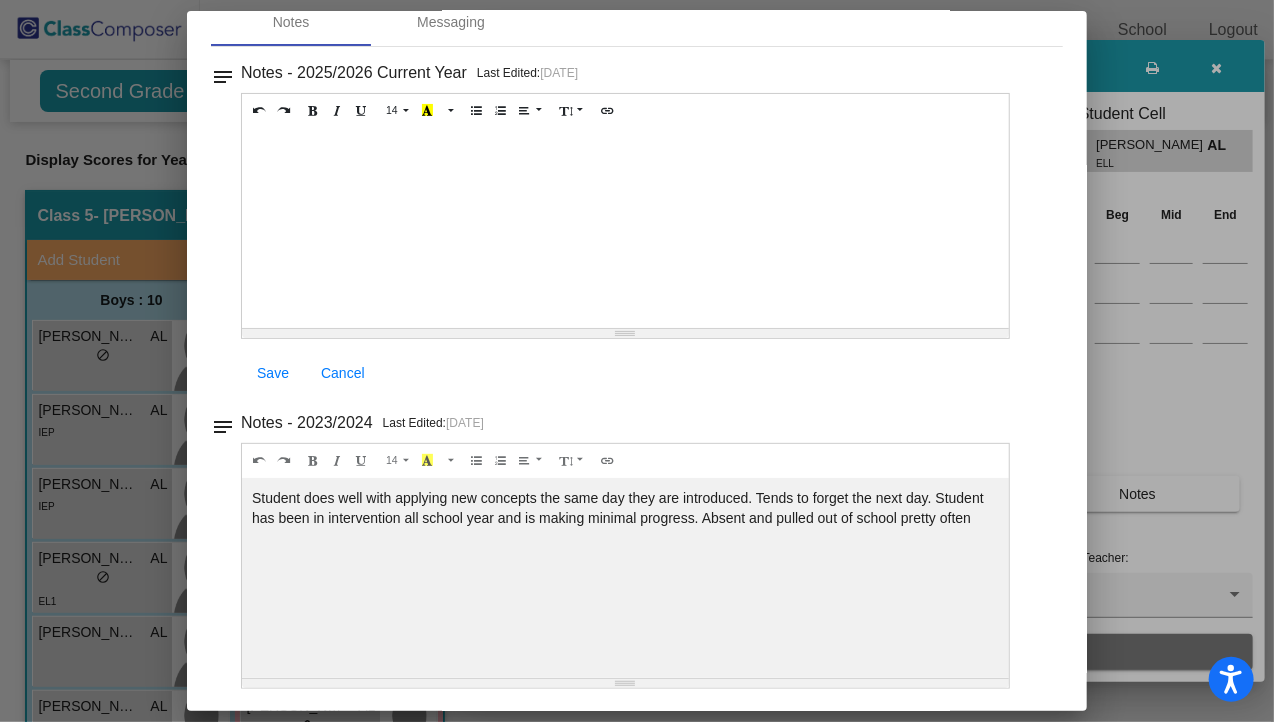 scroll, scrollTop: 0, scrollLeft: 0, axis: both 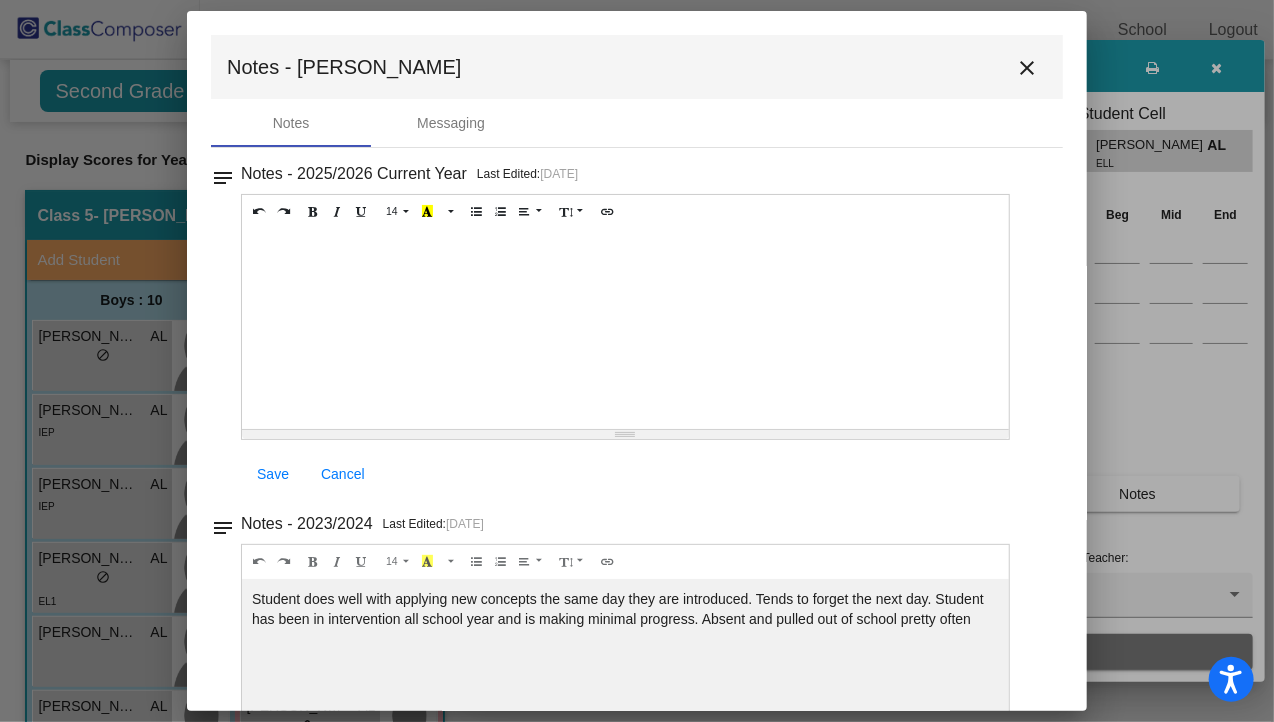 click on "close" at bounding box center [1027, 68] 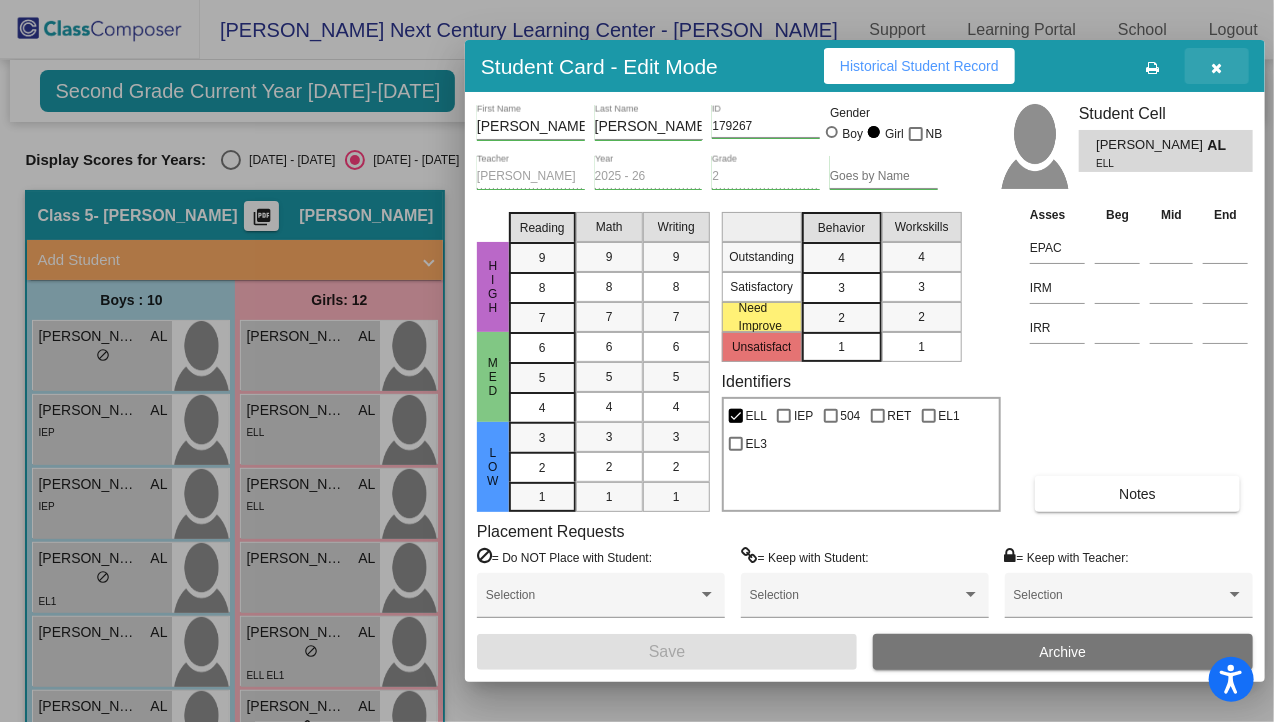 click at bounding box center (1217, 68) 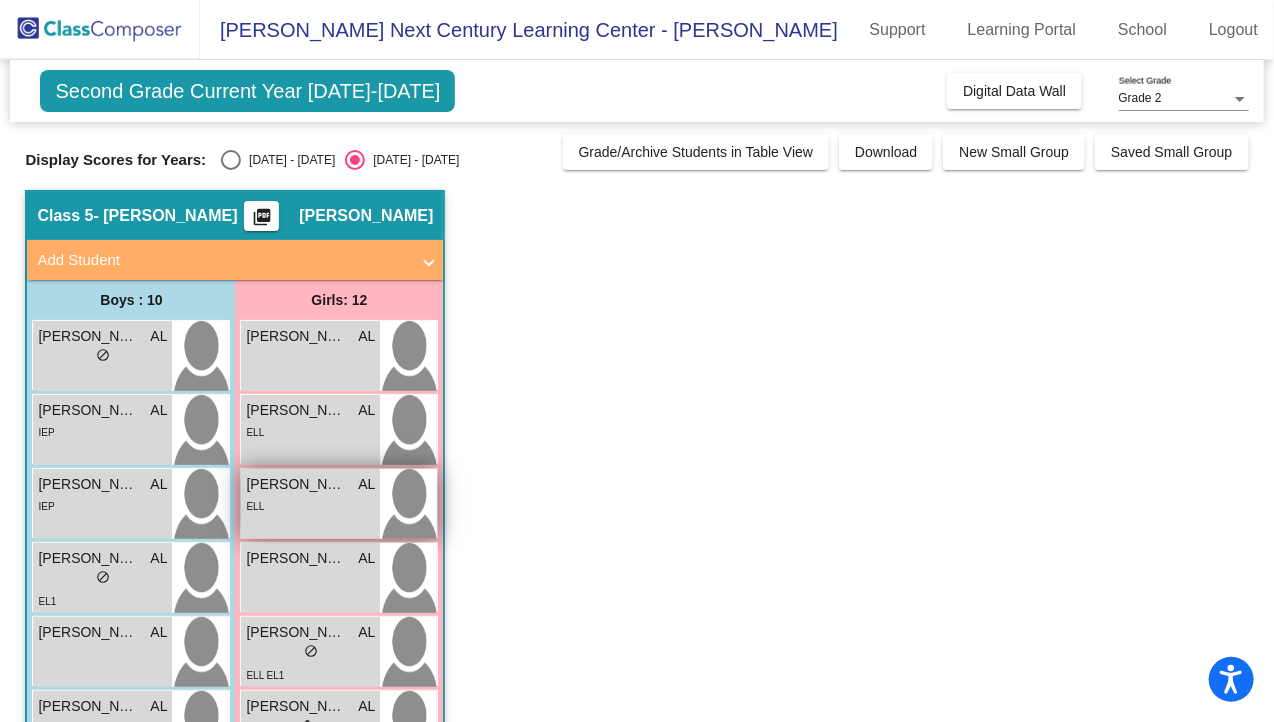 click on "[PERSON_NAME] AL lock do_not_disturb_alt ELL" at bounding box center [310, 504] 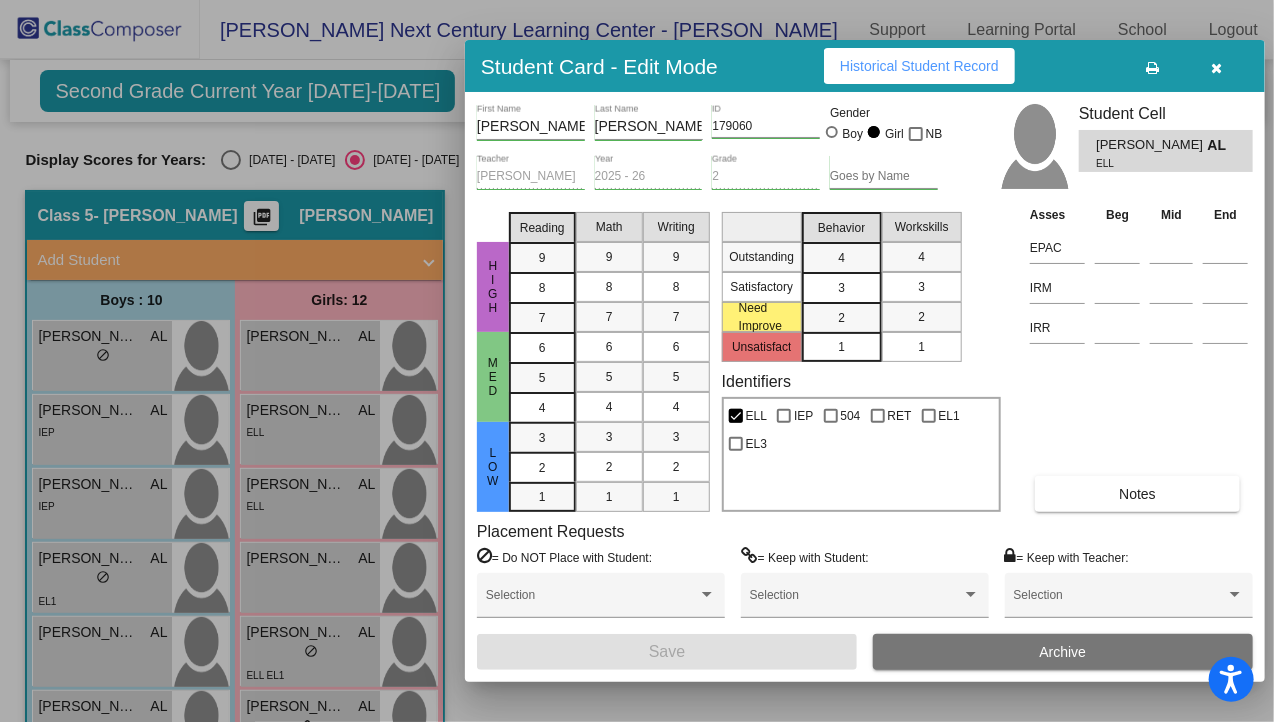 click on "Notes" at bounding box center [1137, 494] 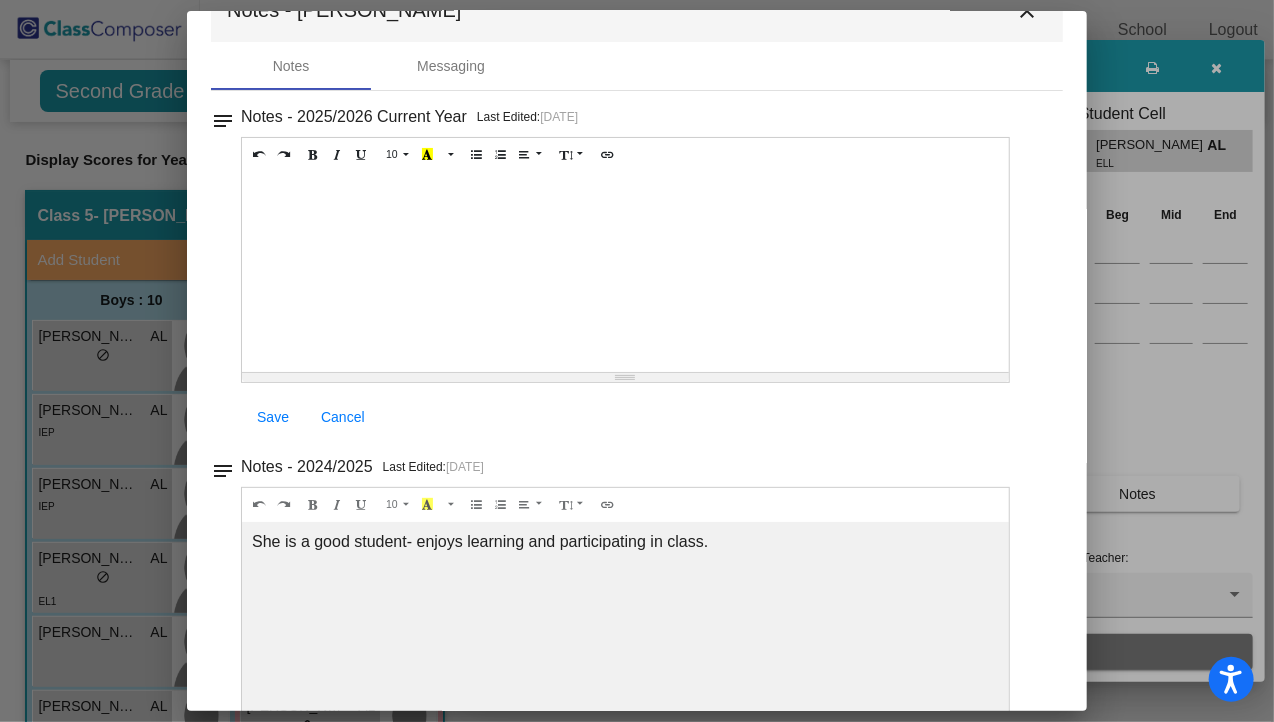 scroll, scrollTop: 0, scrollLeft: 0, axis: both 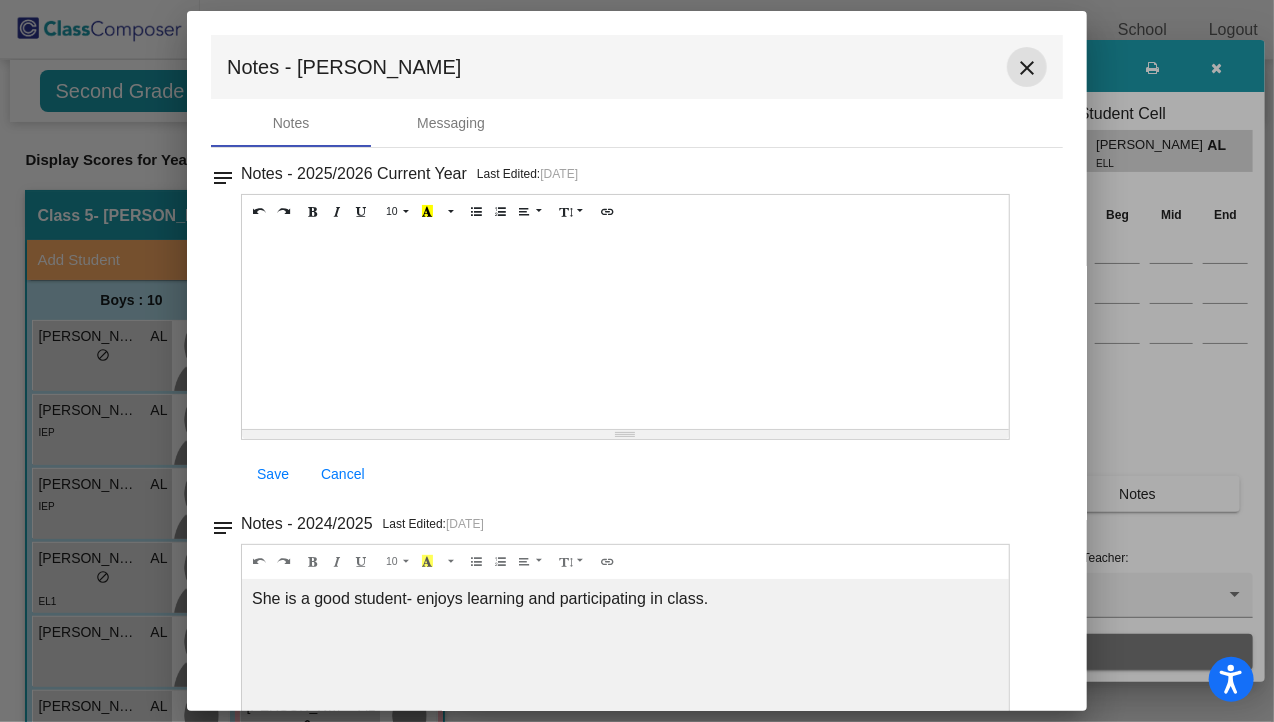 click on "close" at bounding box center [1027, 68] 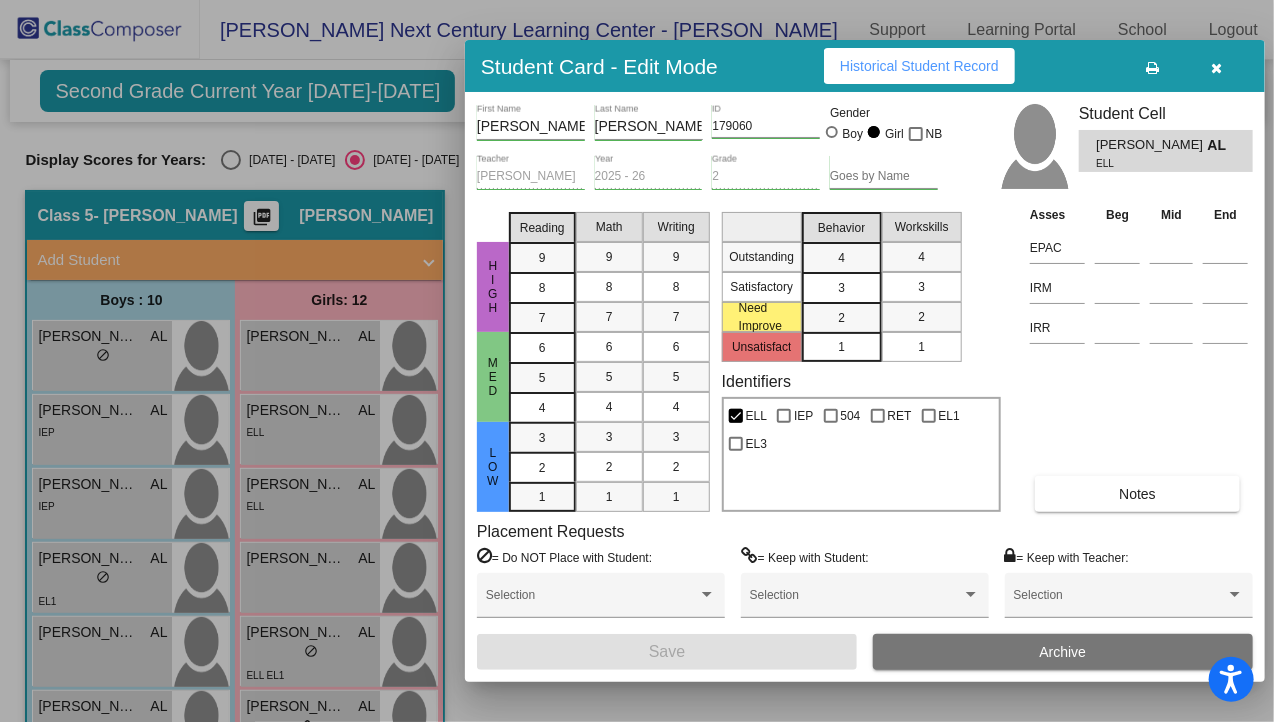 click at bounding box center (1217, 66) 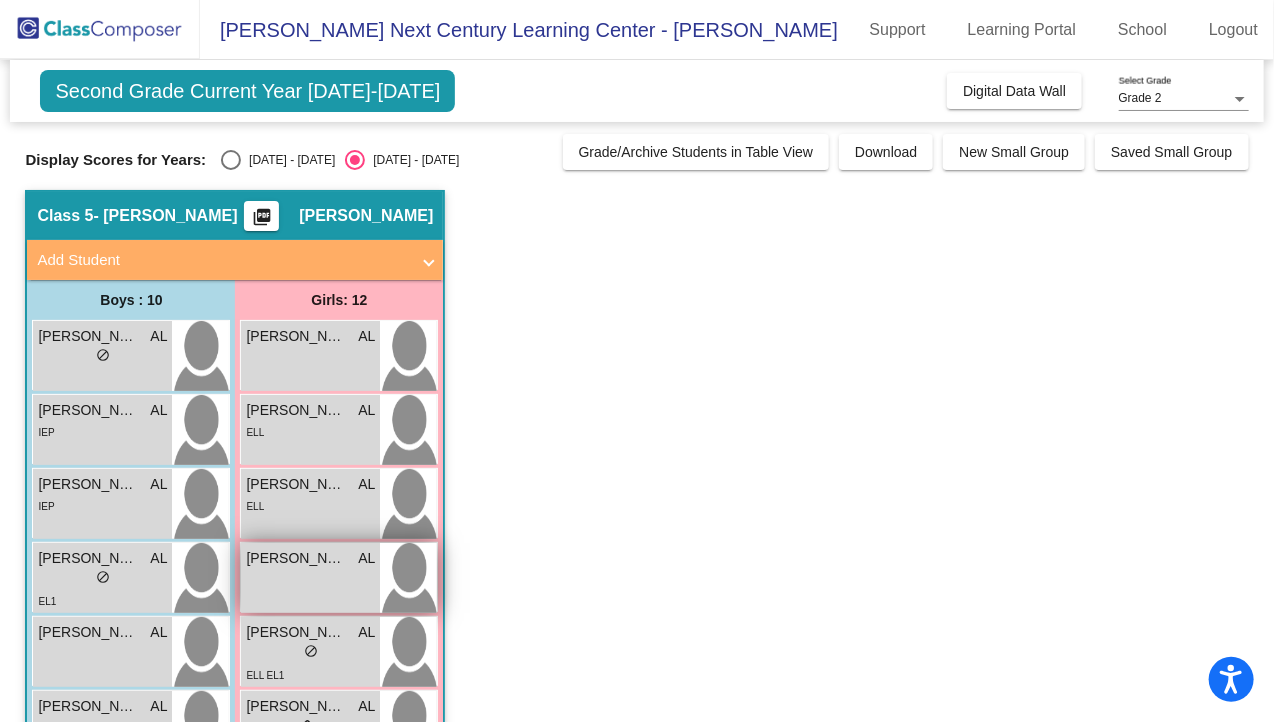 click on "[PERSON_NAME] AL lock do_not_disturb_alt" at bounding box center [310, 578] 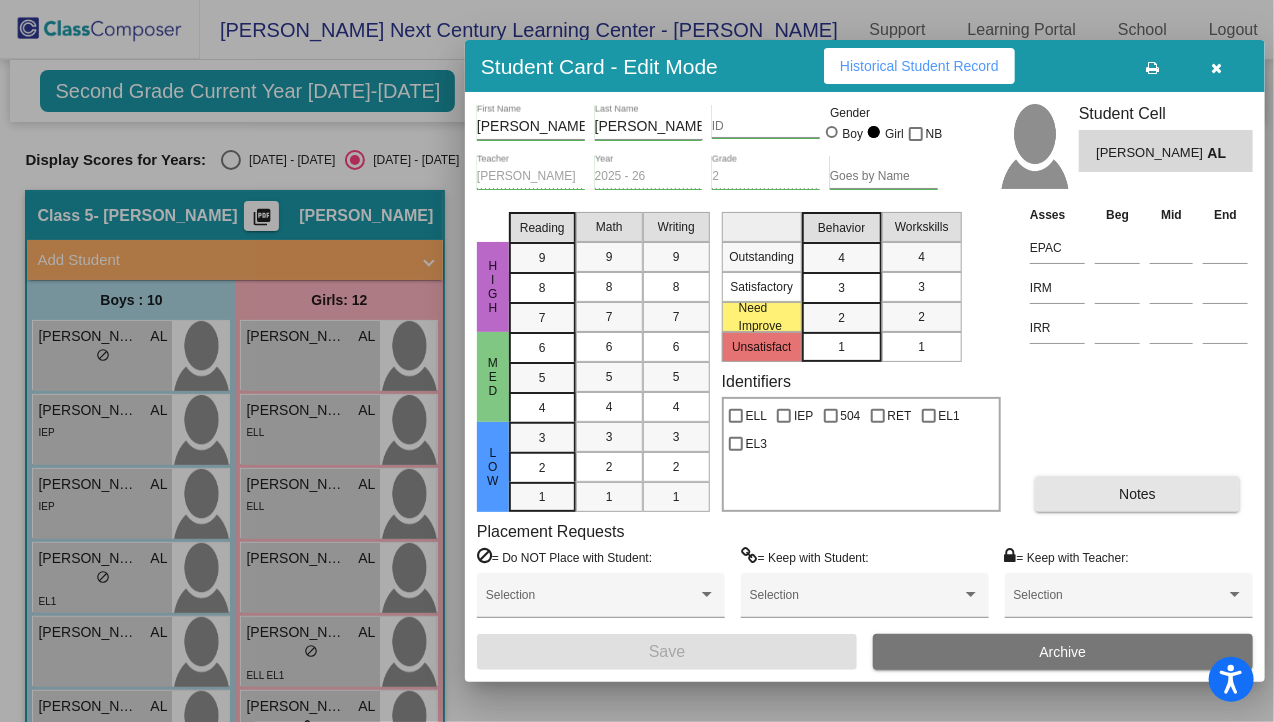 click on "Notes" at bounding box center [1137, 494] 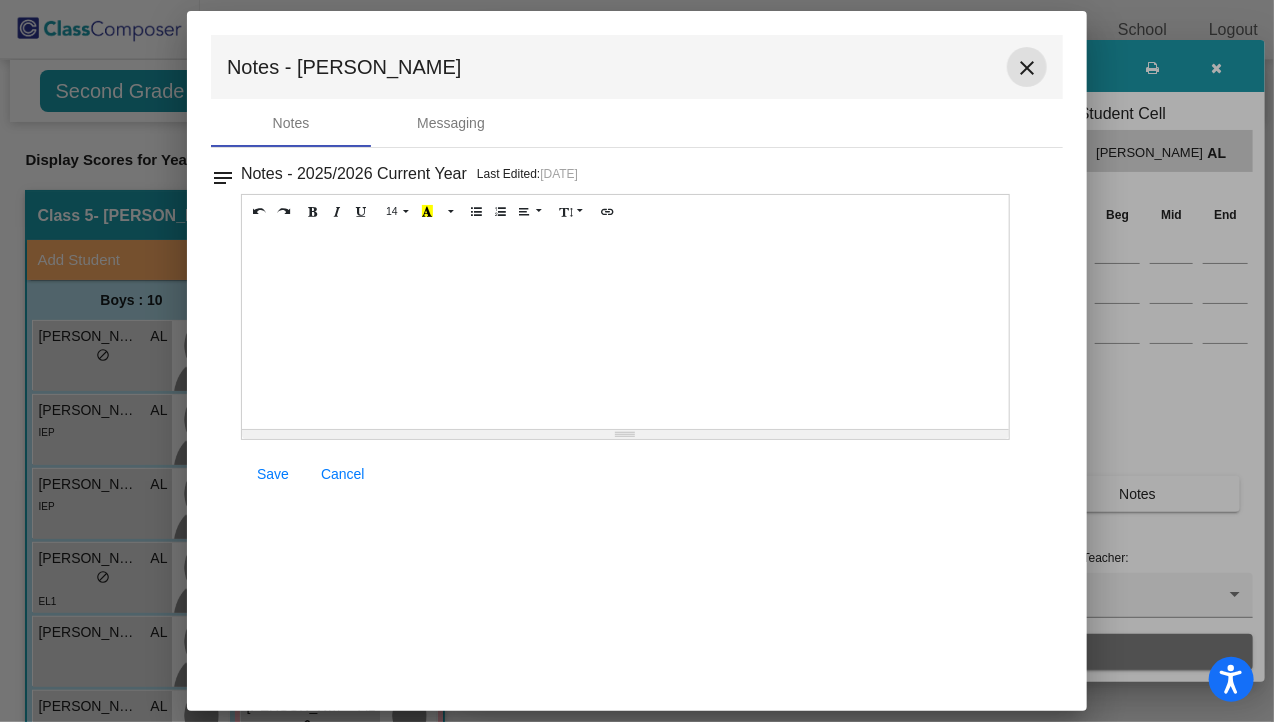 click on "close" at bounding box center [1027, 68] 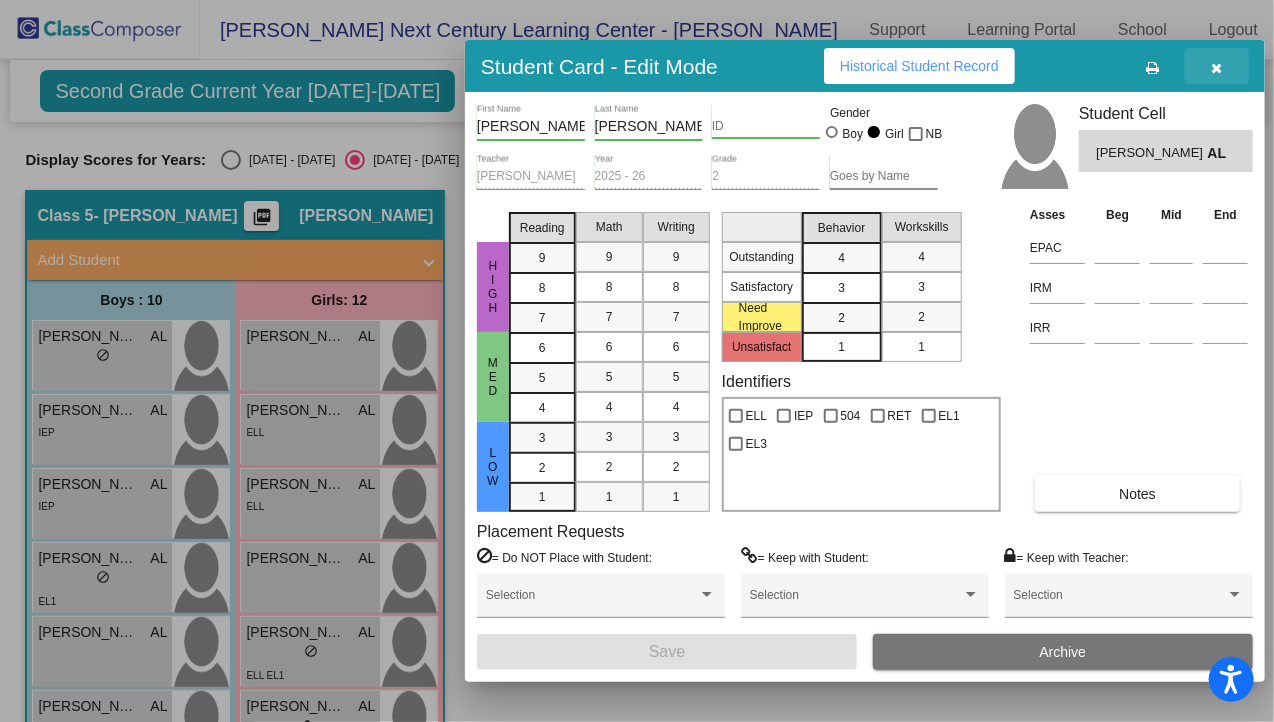 click at bounding box center [1217, 68] 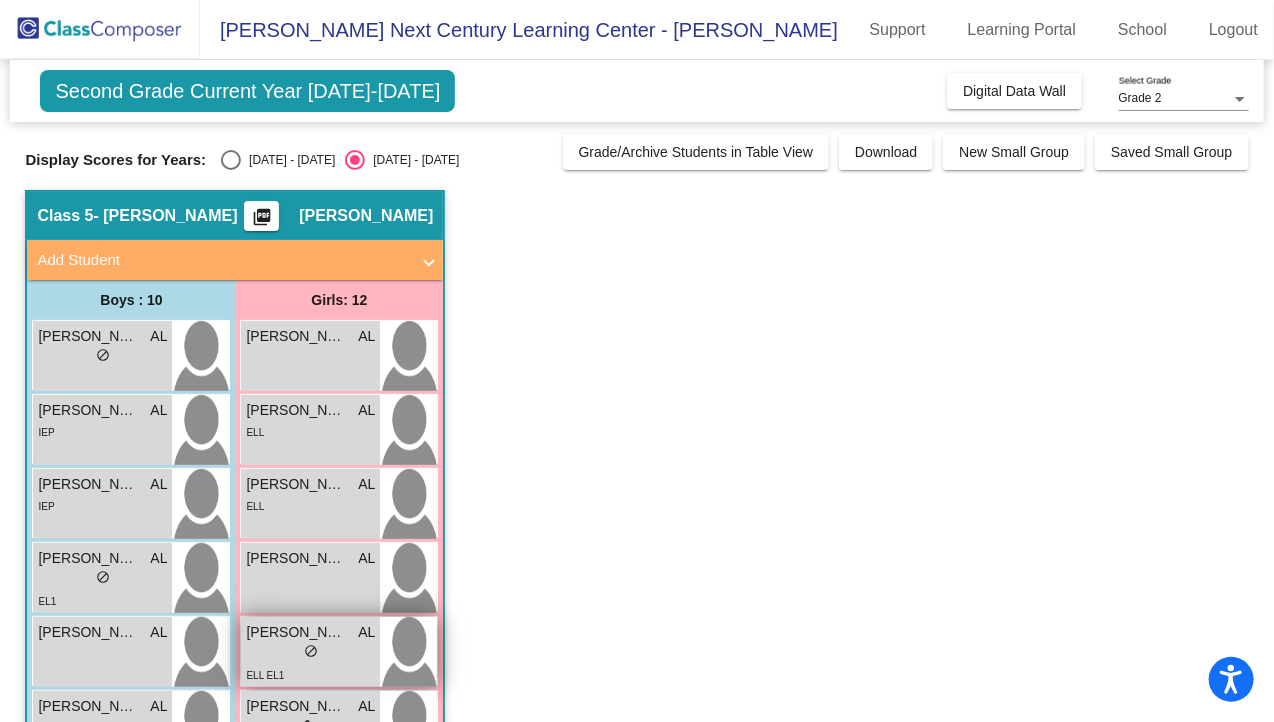 click on "lock do_not_disturb_alt" at bounding box center [310, 653] 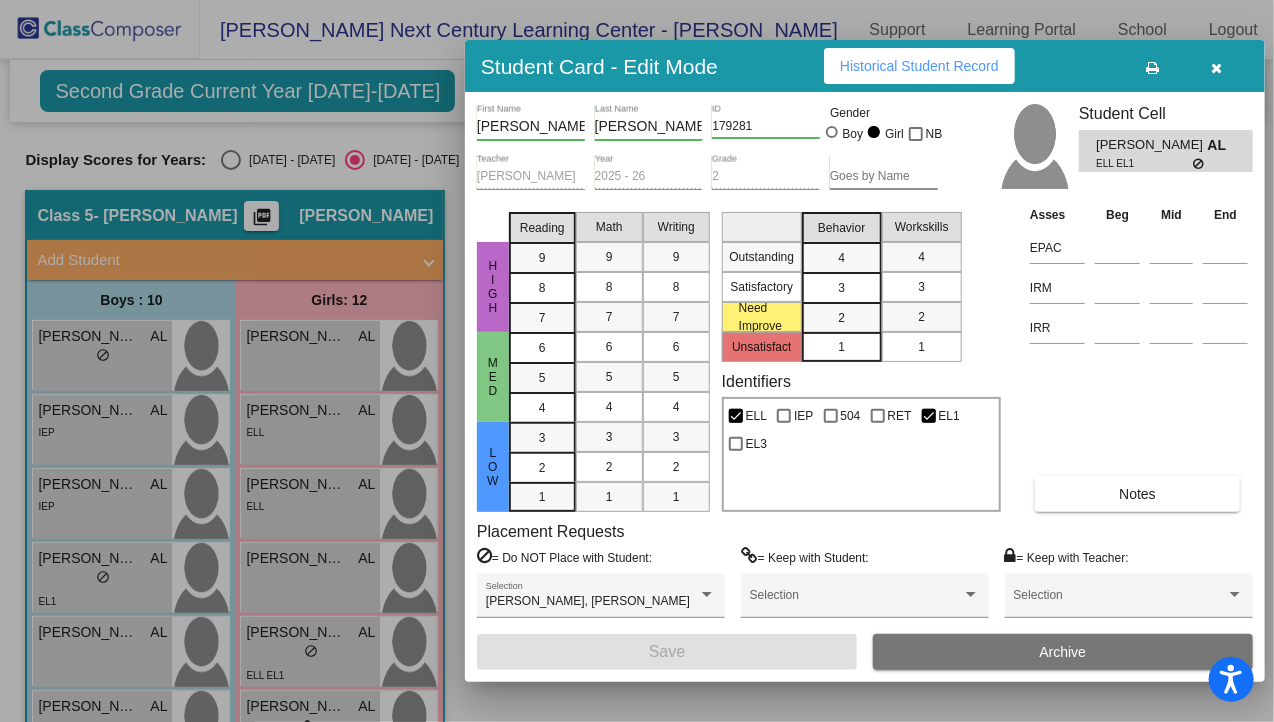 click on "Notes" at bounding box center (1137, 494) 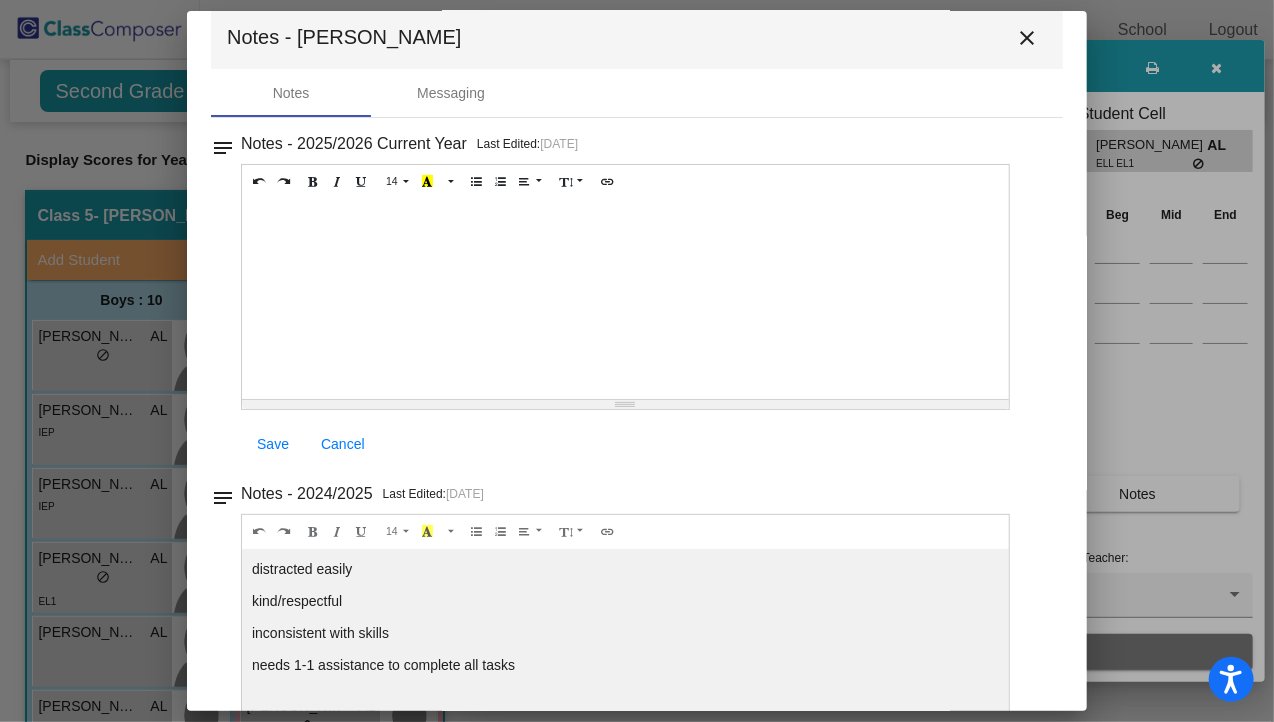 scroll, scrollTop: 0, scrollLeft: 0, axis: both 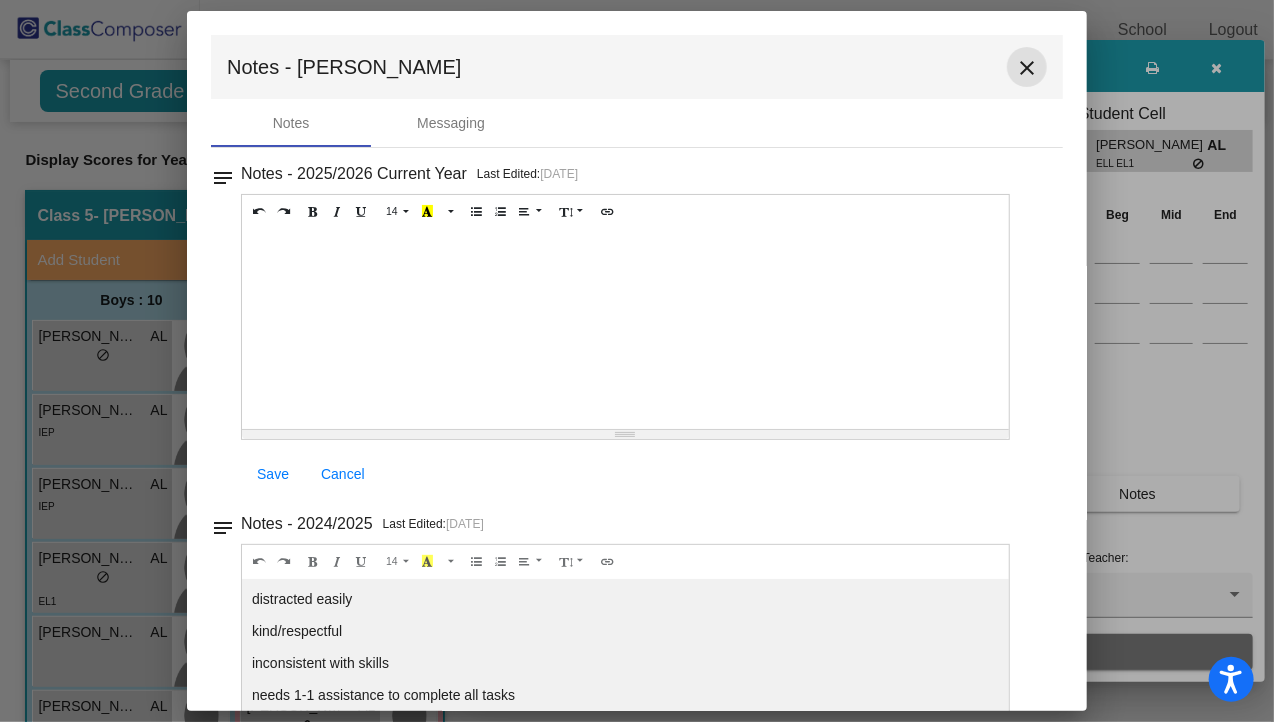 click on "close" at bounding box center [1027, 68] 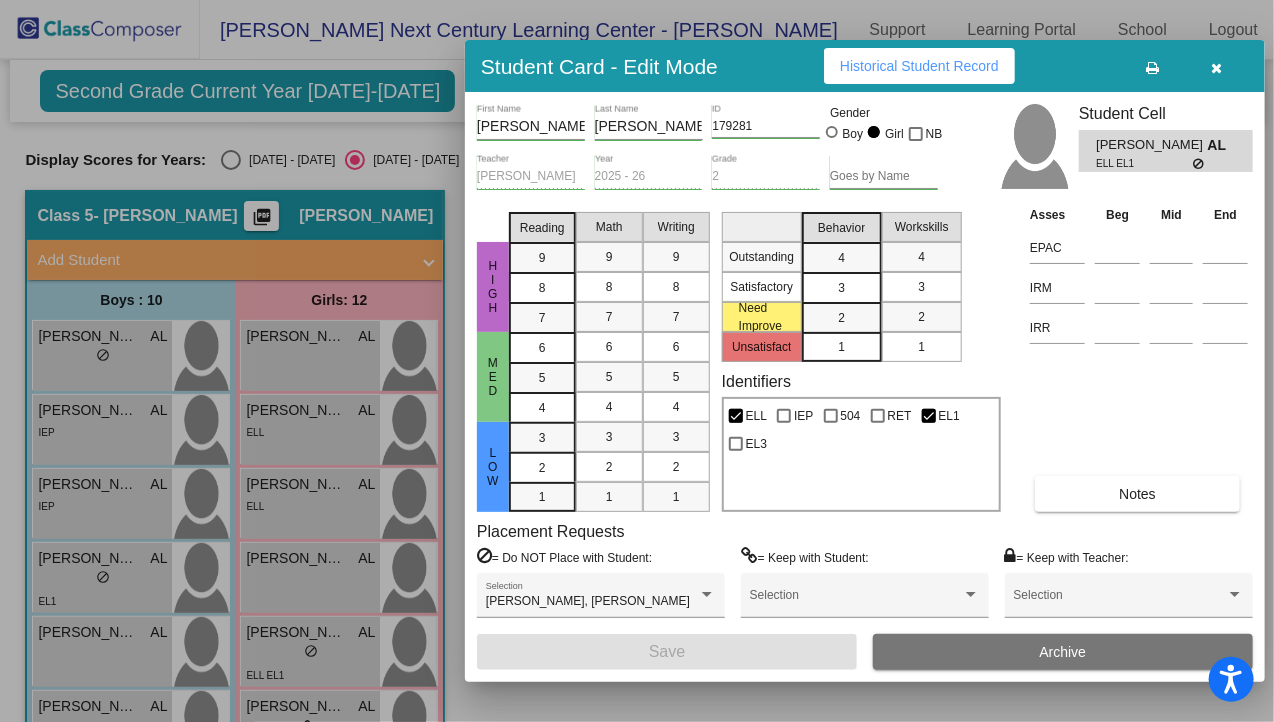 click at bounding box center [1217, 68] 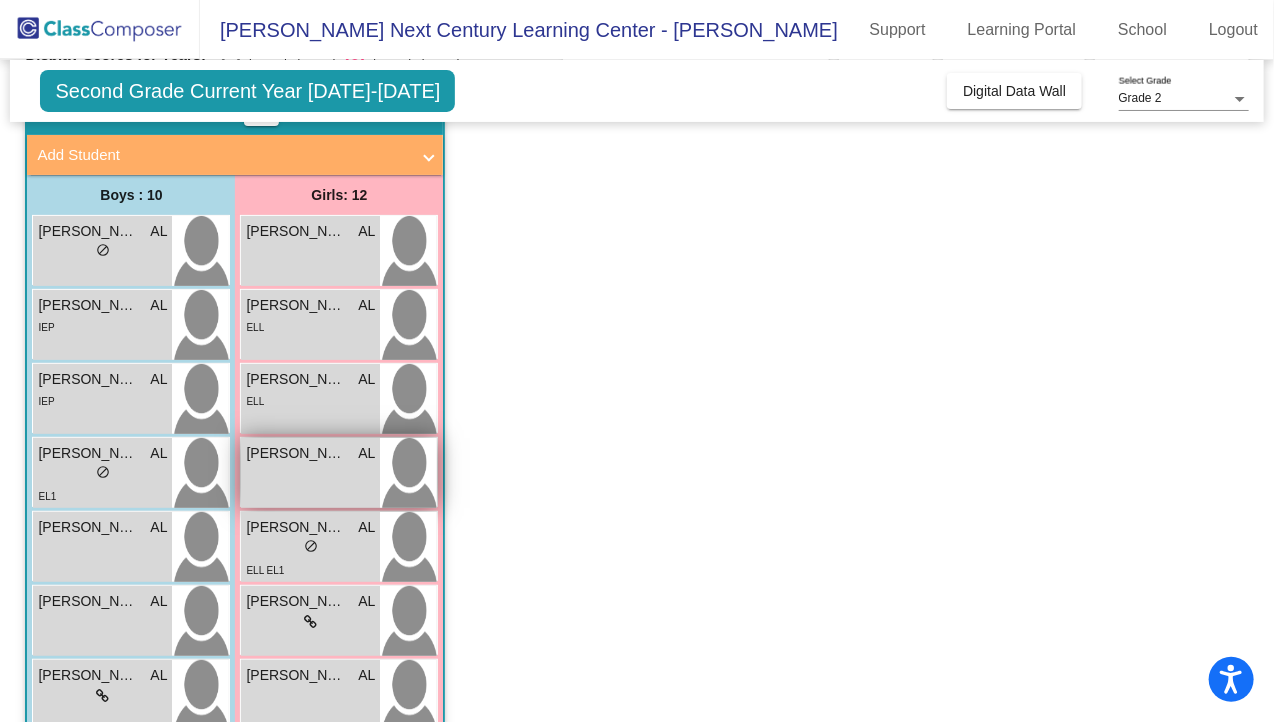 scroll, scrollTop: 124, scrollLeft: 0, axis: vertical 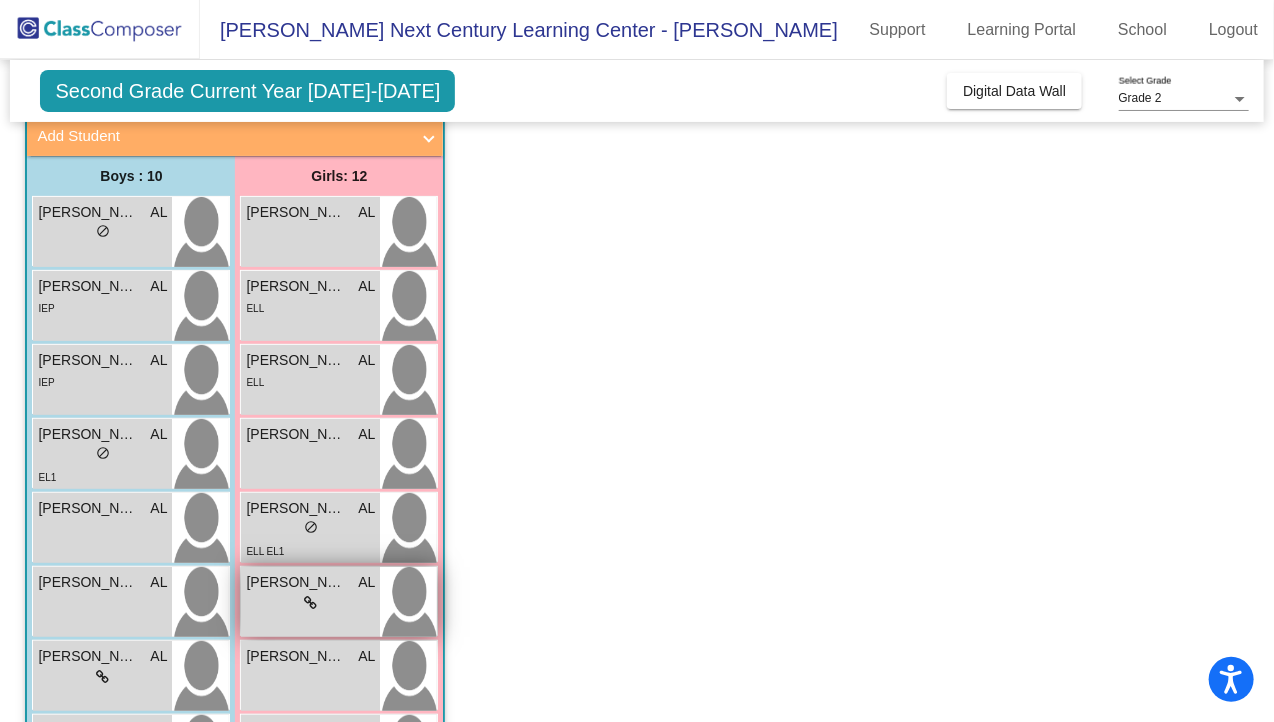click on "lock do_not_disturb_alt" at bounding box center (310, 603) 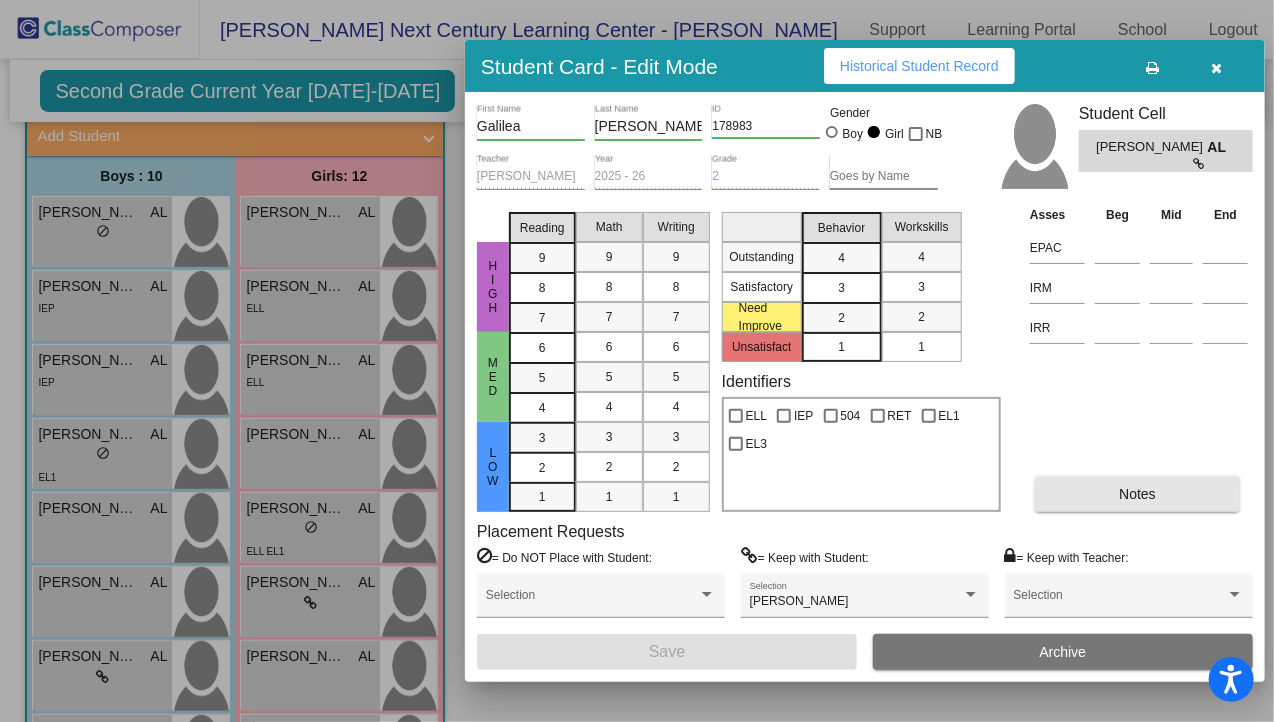 click on "Notes" at bounding box center (1137, 494) 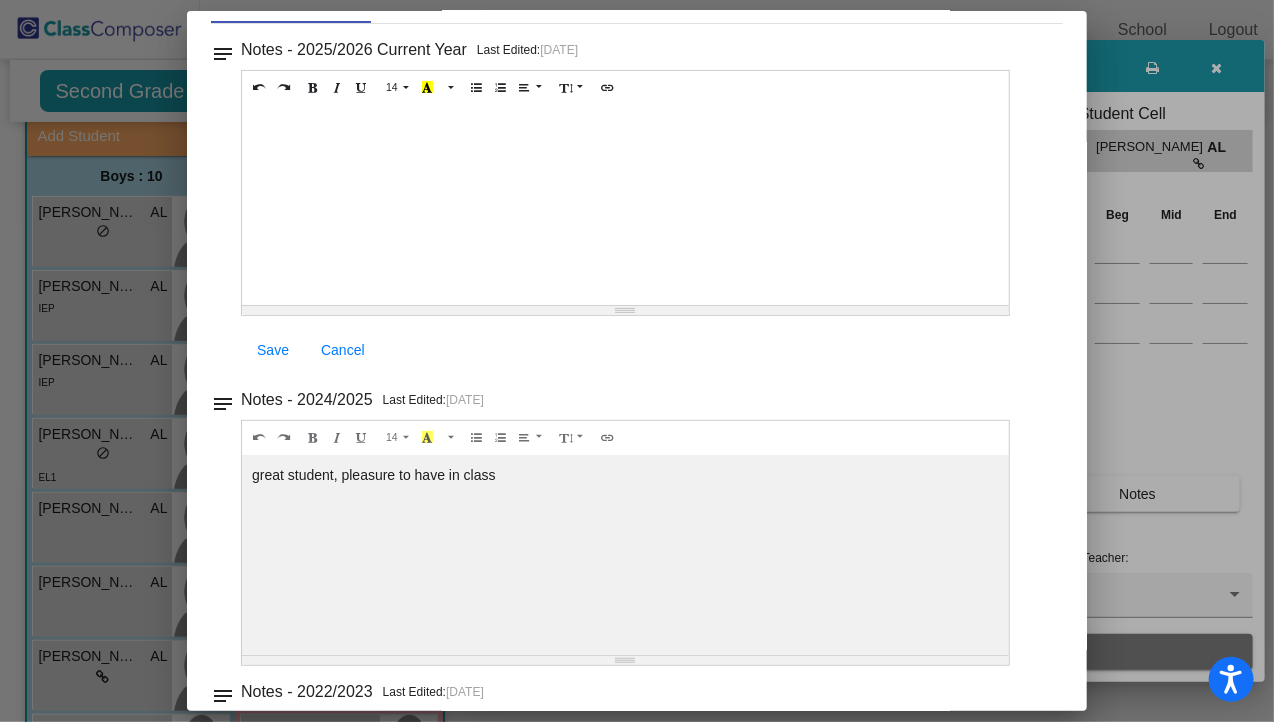 scroll, scrollTop: 0, scrollLeft: 0, axis: both 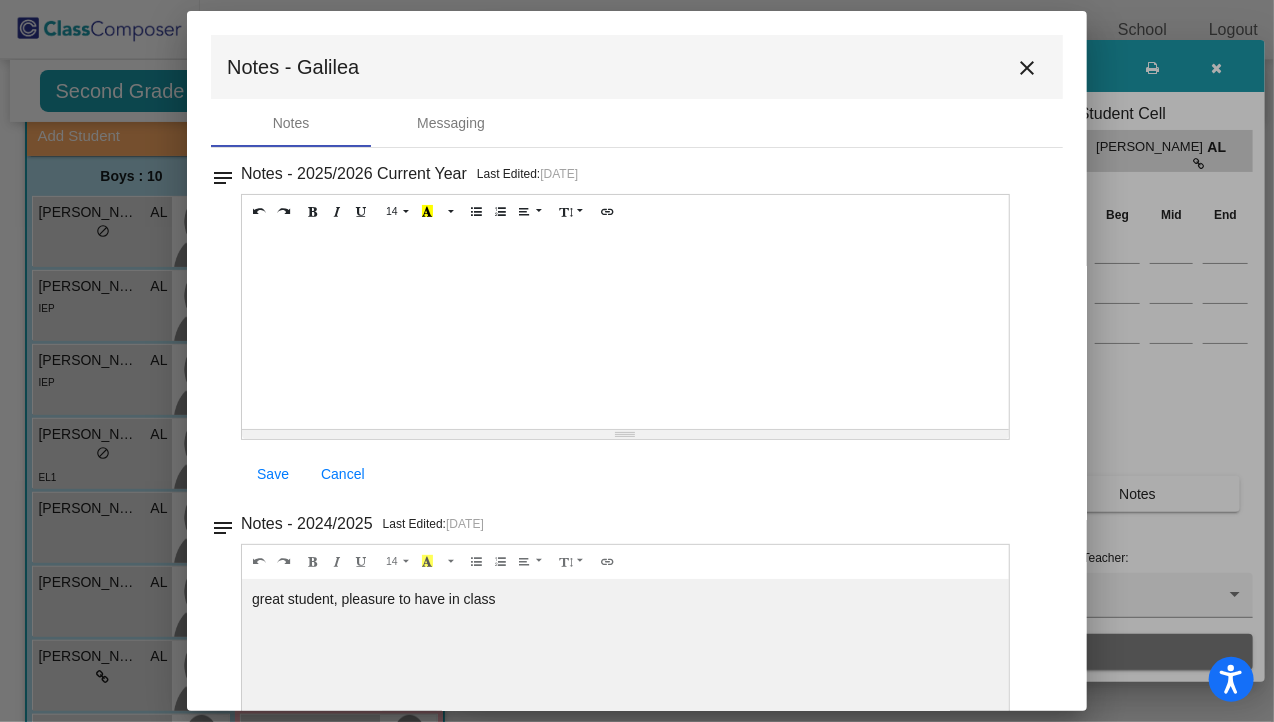 click on "close" at bounding box center (1027, 68) 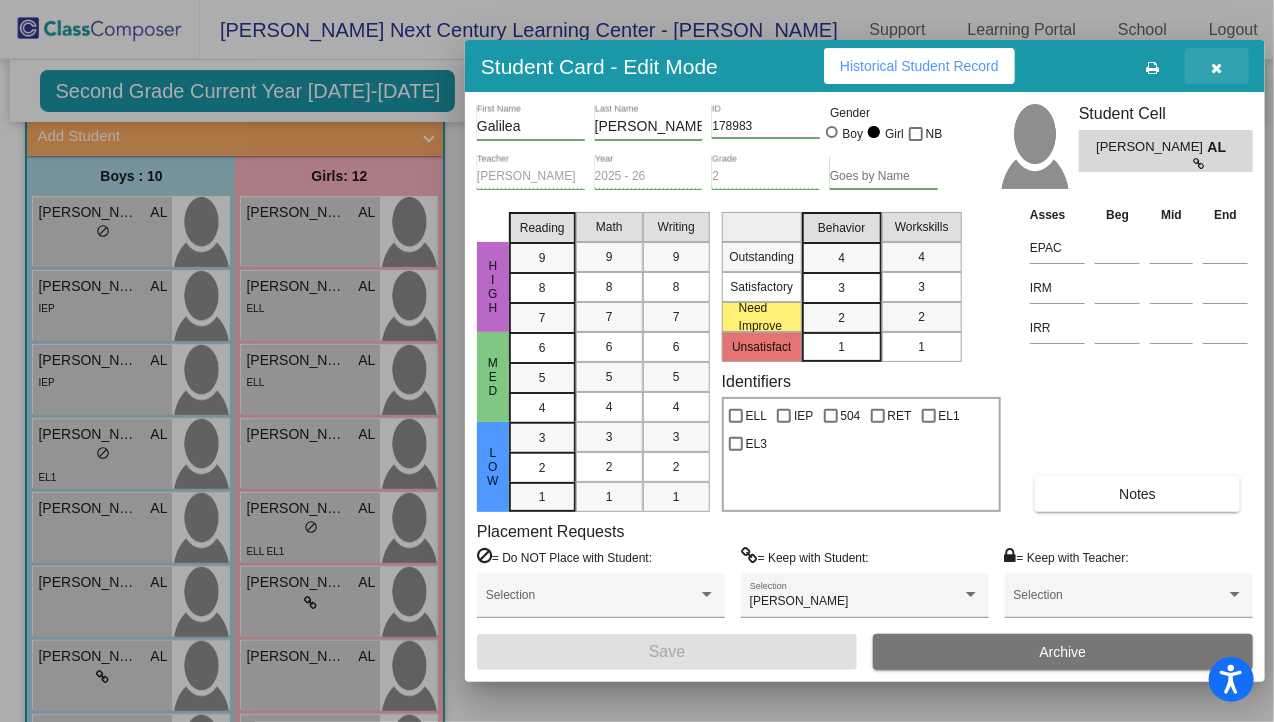 click at bounding box center (1217, 68) 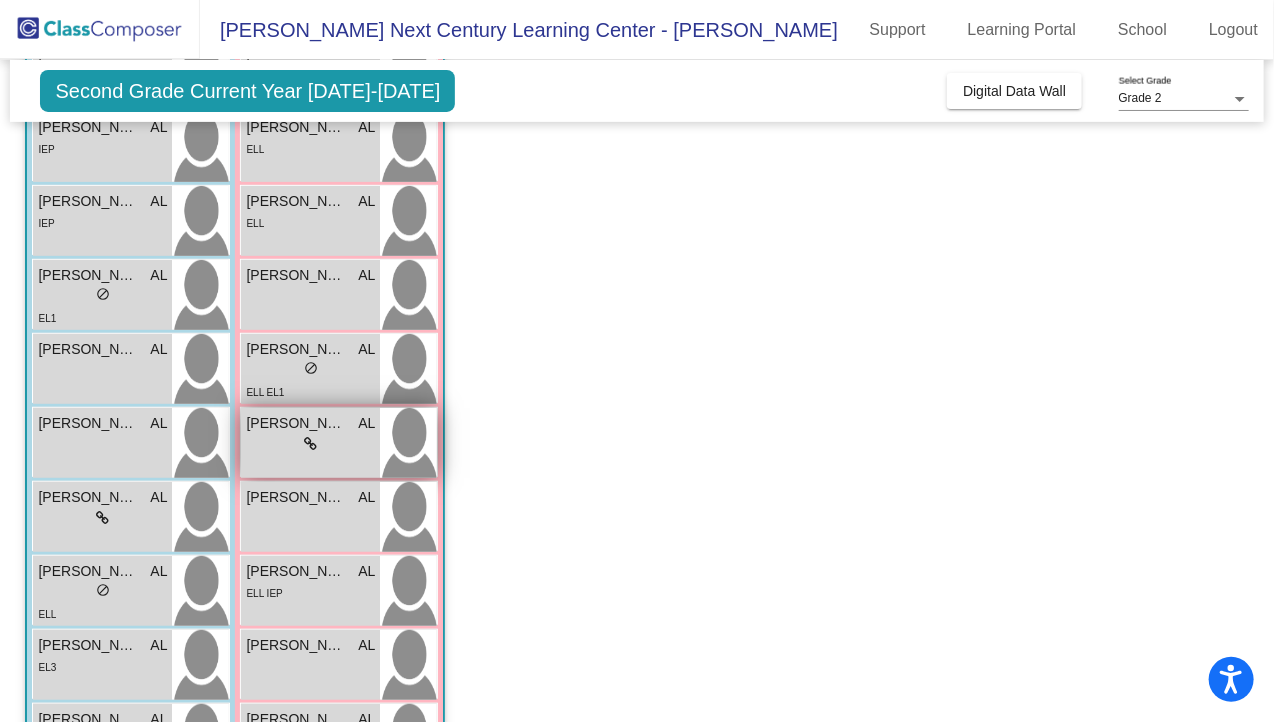 scroll, scrollTop: 284, scrollLeft: 0, axis: vertical 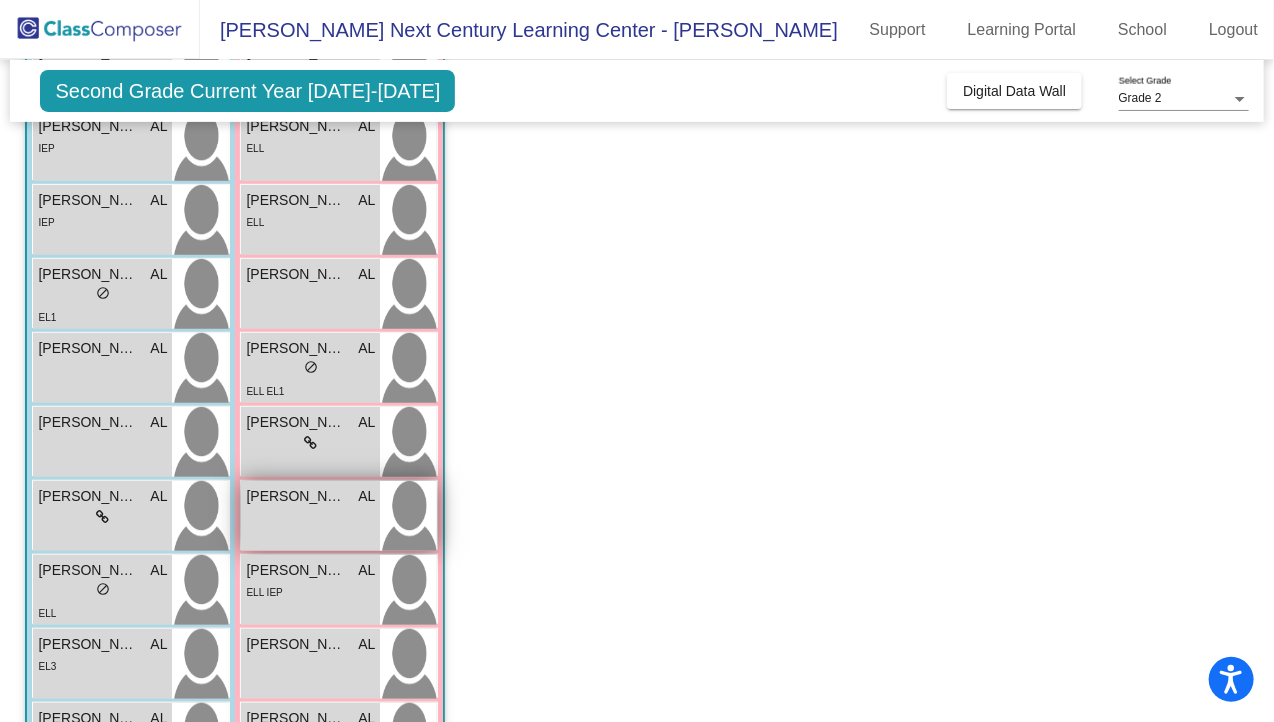 click on "[PERSON_NAME] AL lock do_not_disturb_alt" at bounding box center [310, 516] 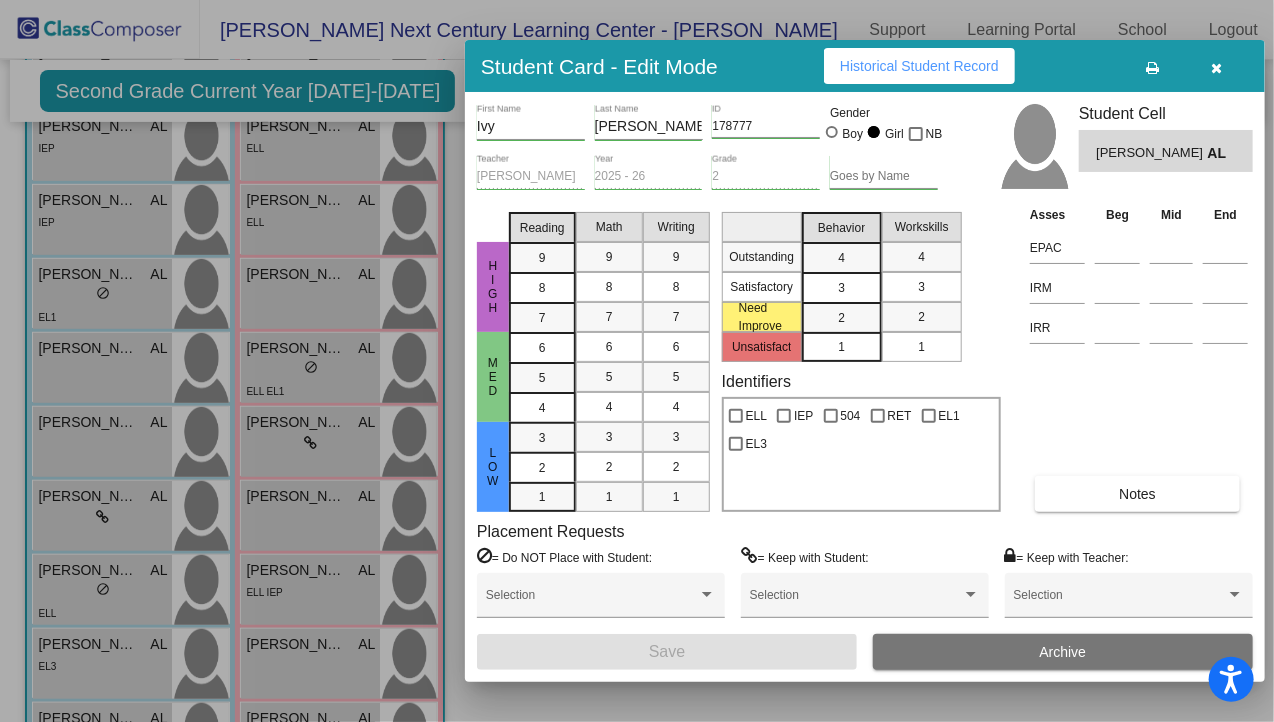 click on "Notes" at bounding box center [1137, 494] 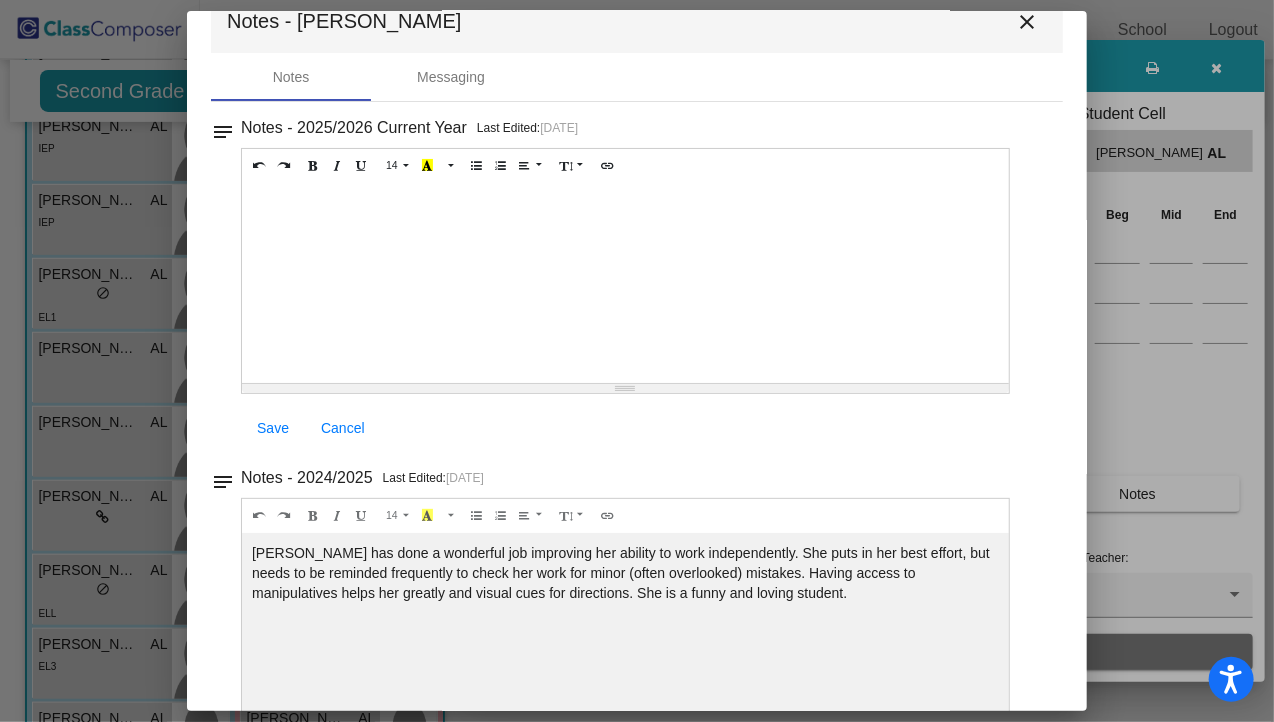 scroll, scrollTop: 32, scrollLeft: 0, axis: vertical 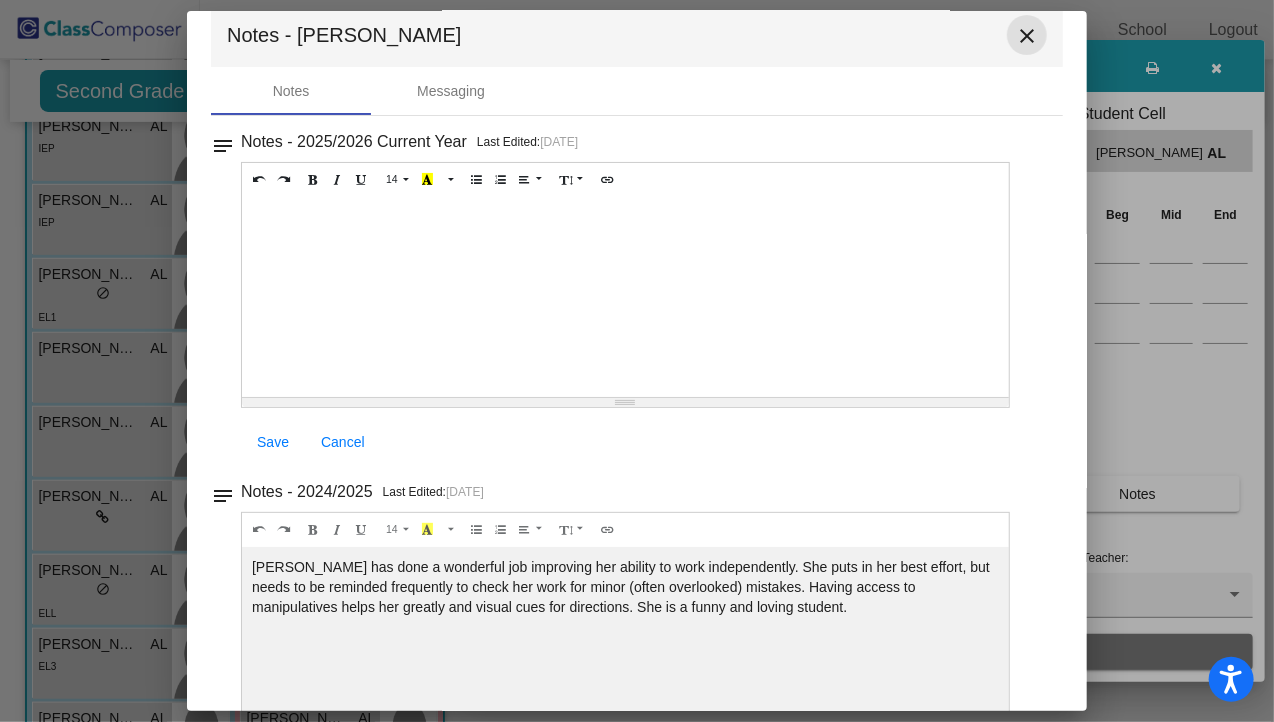 click on "close" at bounding box center [1027, 35] 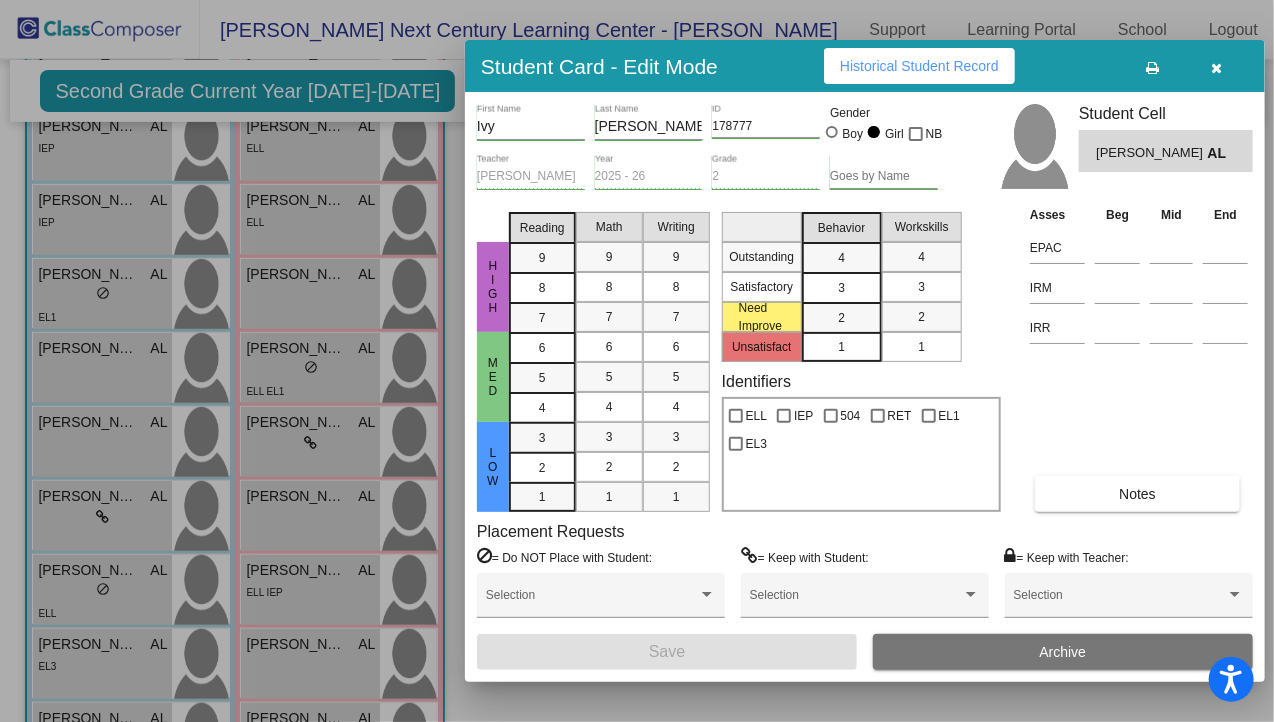 click at bounding box center (1217, 66) 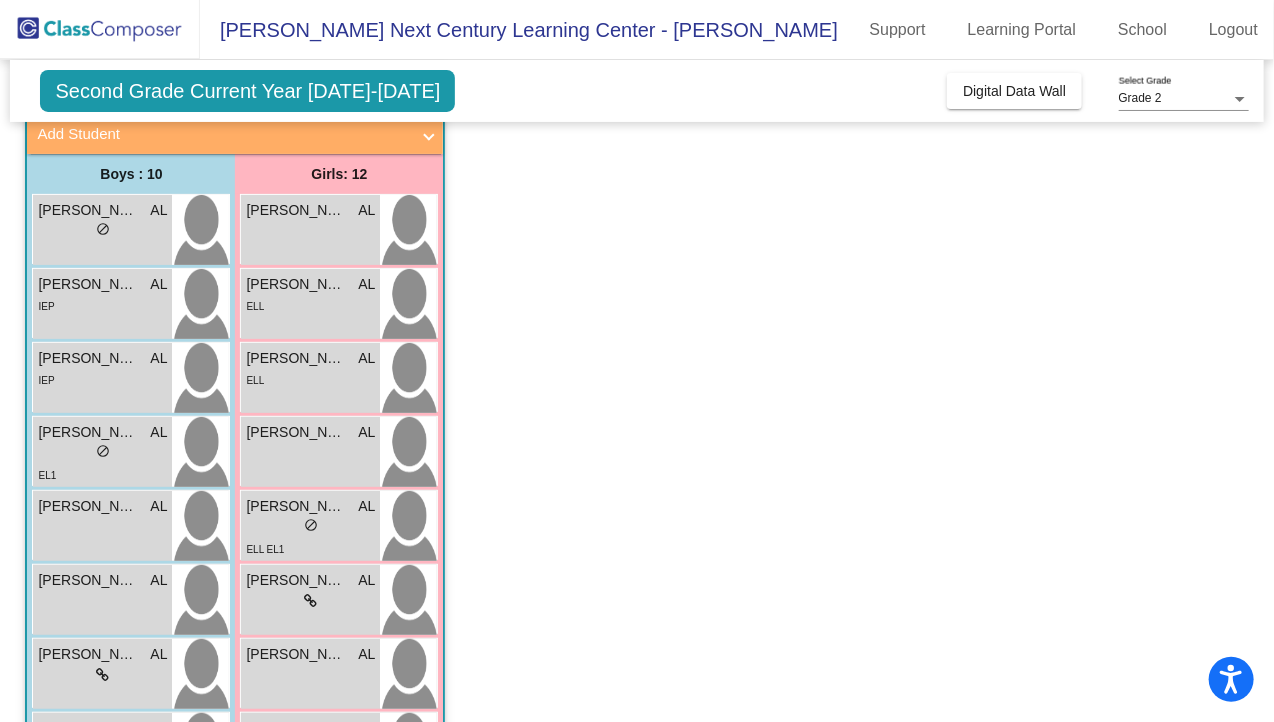 scroll, scrollTop: 0, scrollLeft: 0, axis: both 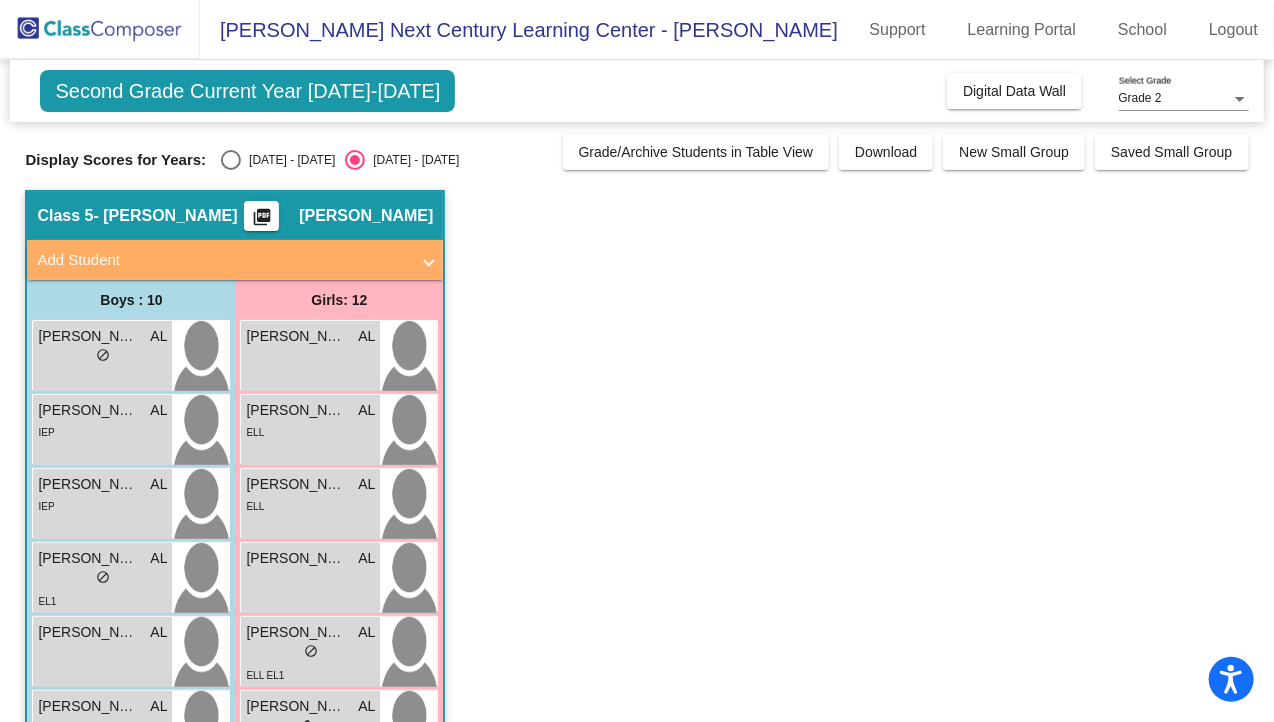 click at bounding box center [231, 160] 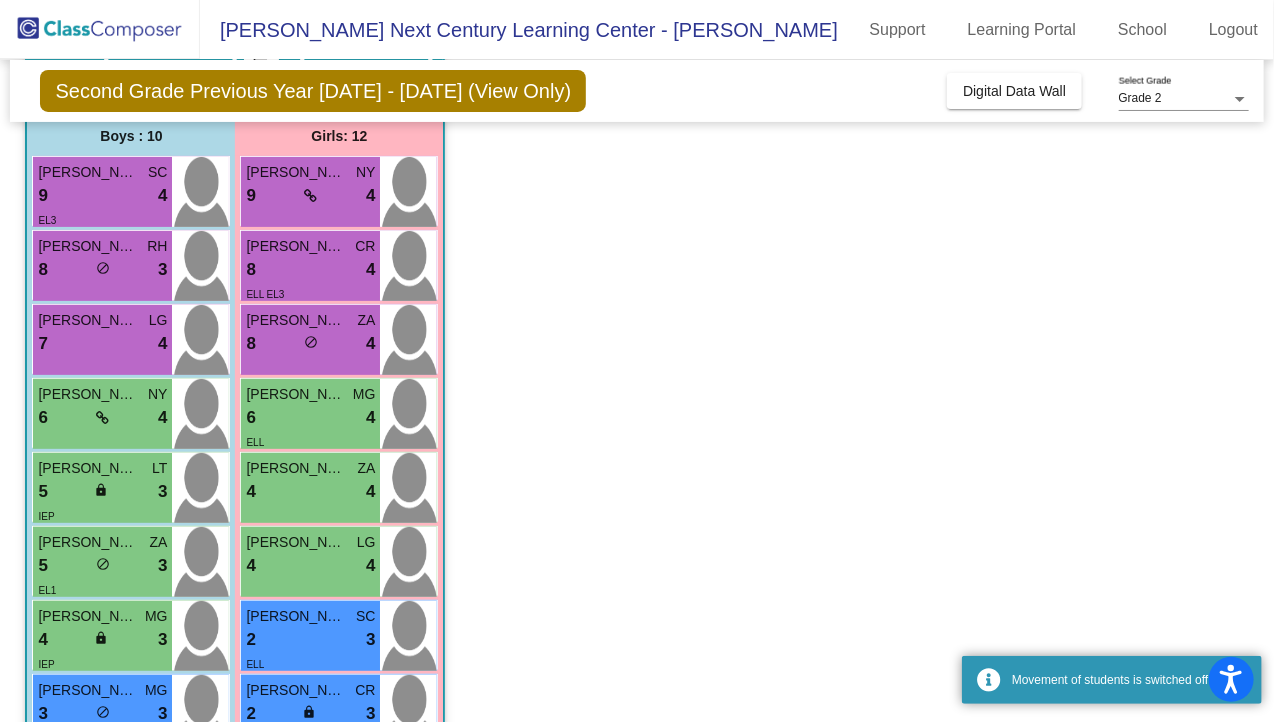 scroll, scrollTop: 0, scrollLeft: 0, axis: both 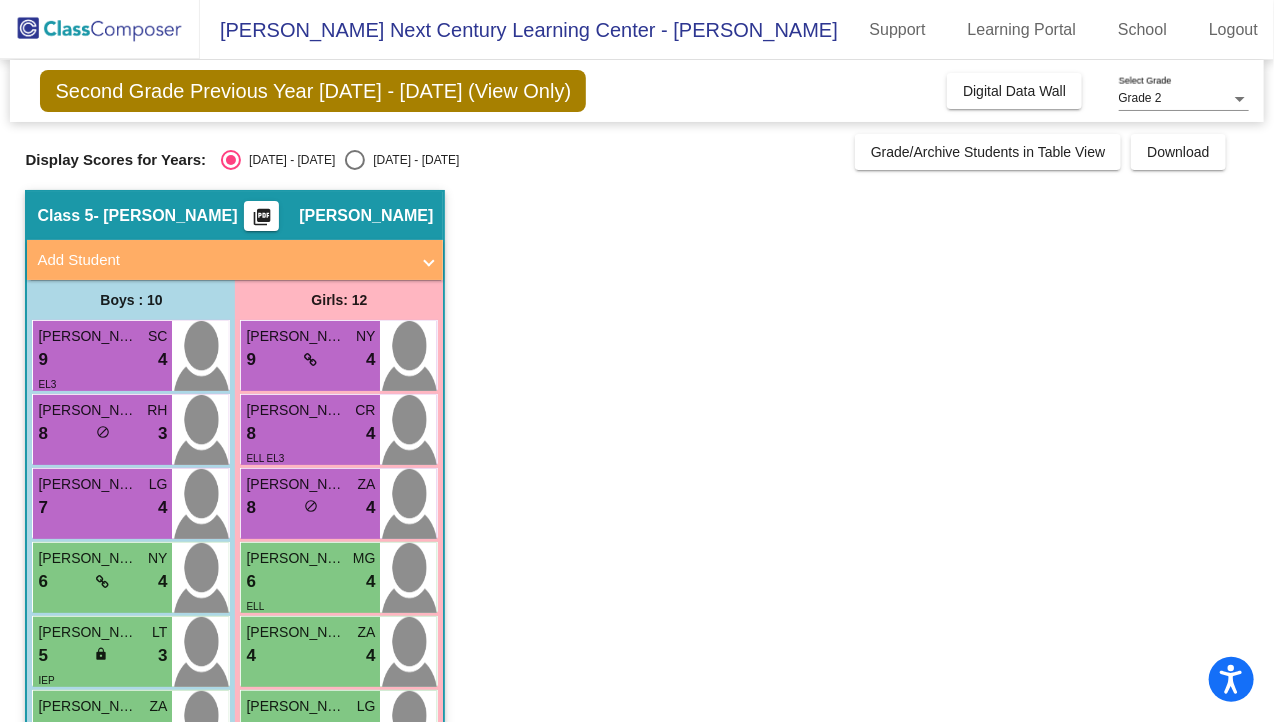 click at bounding box center (355, 160) 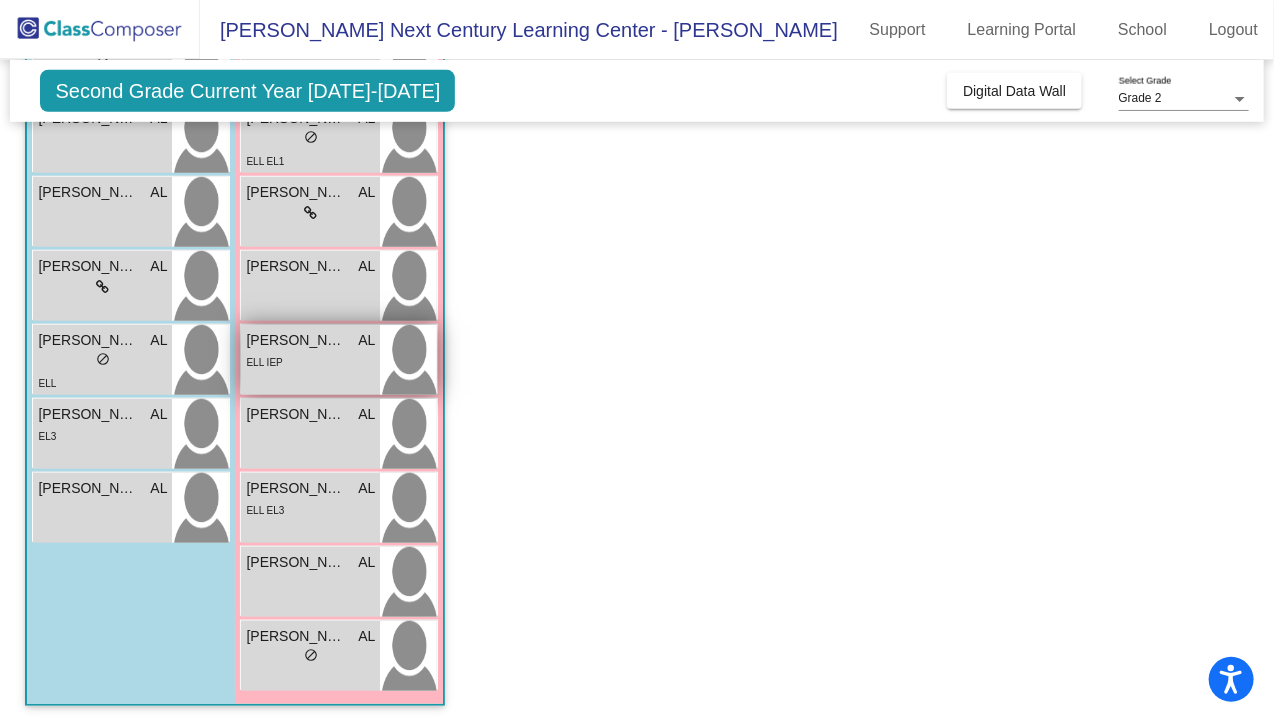 scroll, scrollTop: 513, scrollLeft: 0, axis: vertical 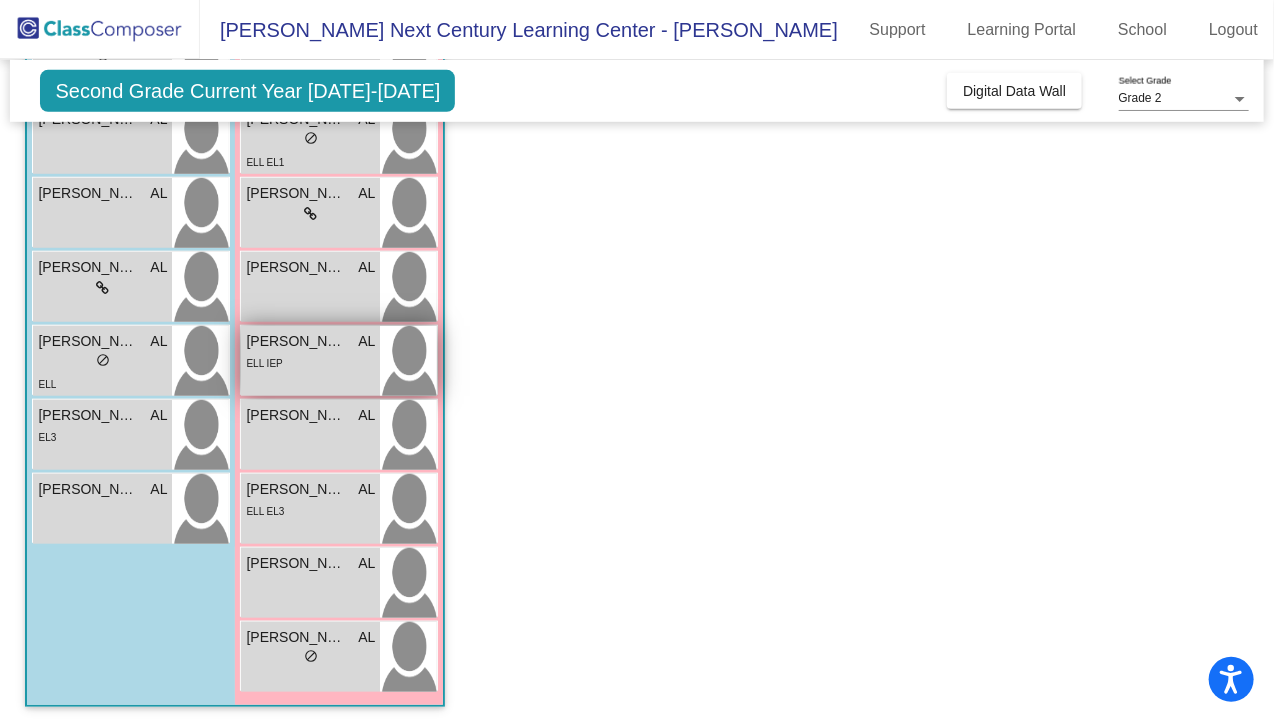 click on "ELL IEP" at bounding box center (310, 362) 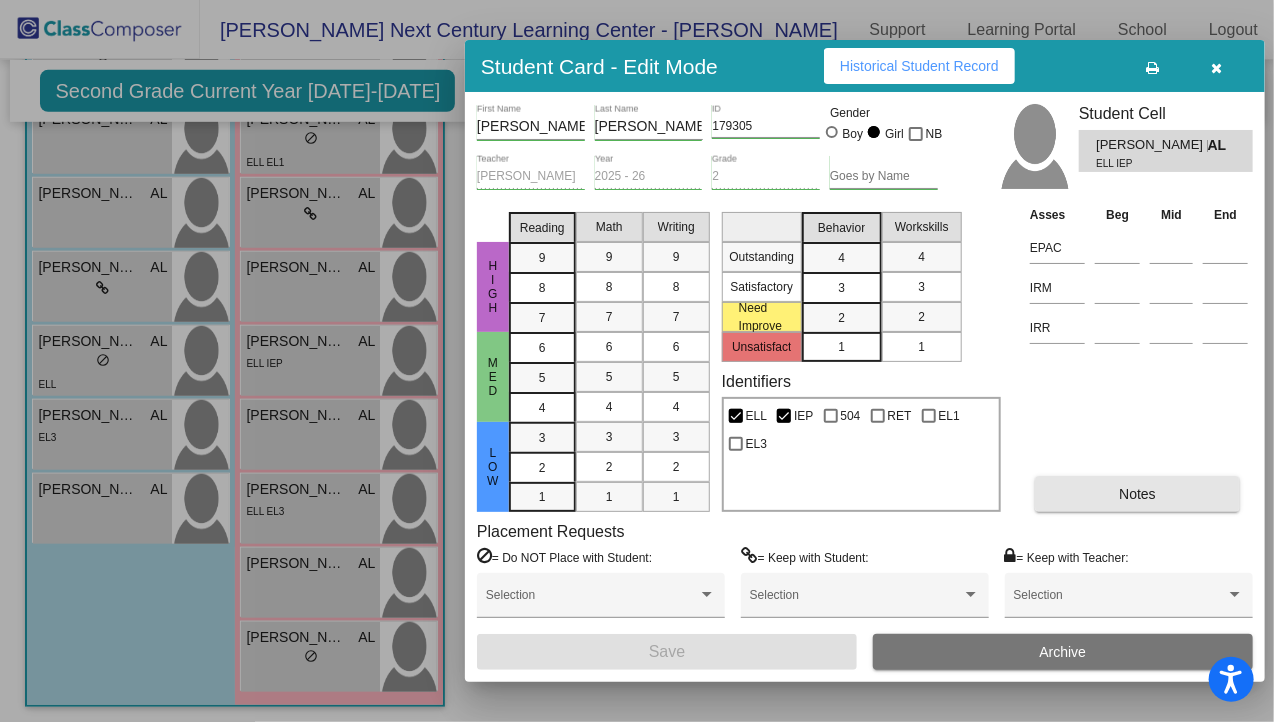 click on "Notes" at bounding box center (1137, 494) 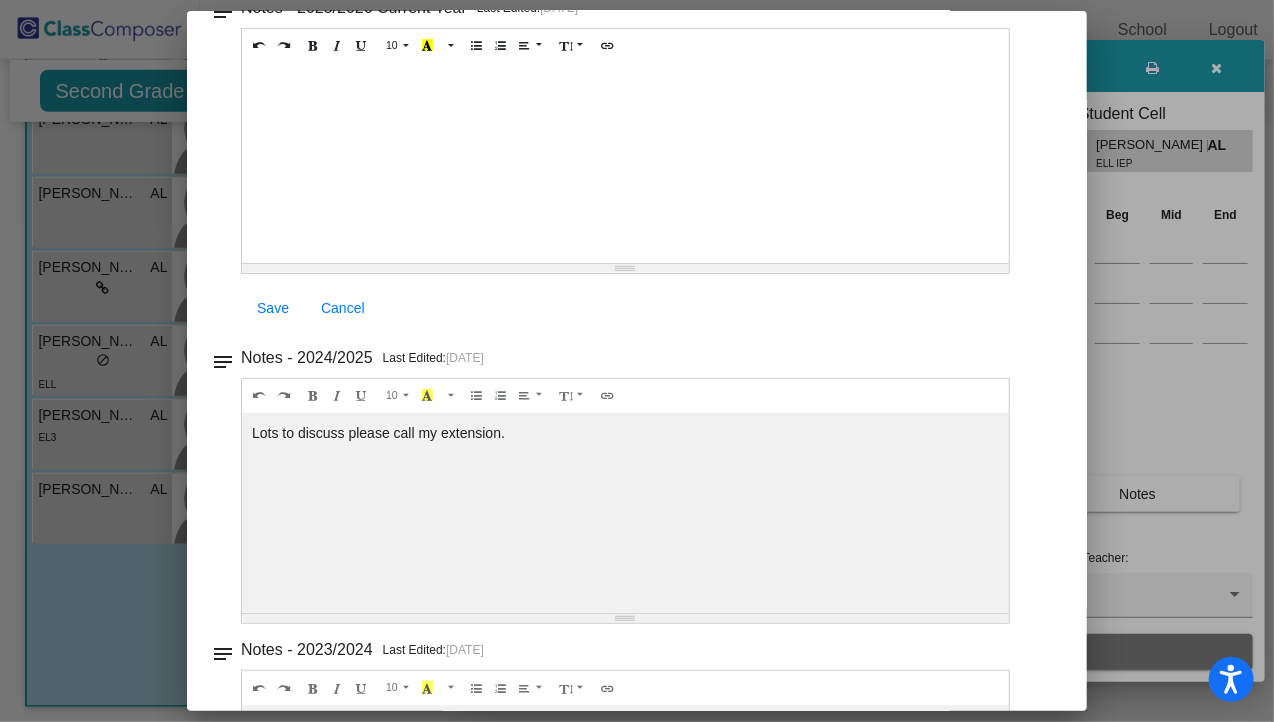 scroll, scrollTop: 0, scrollLeft: 0, axis: both 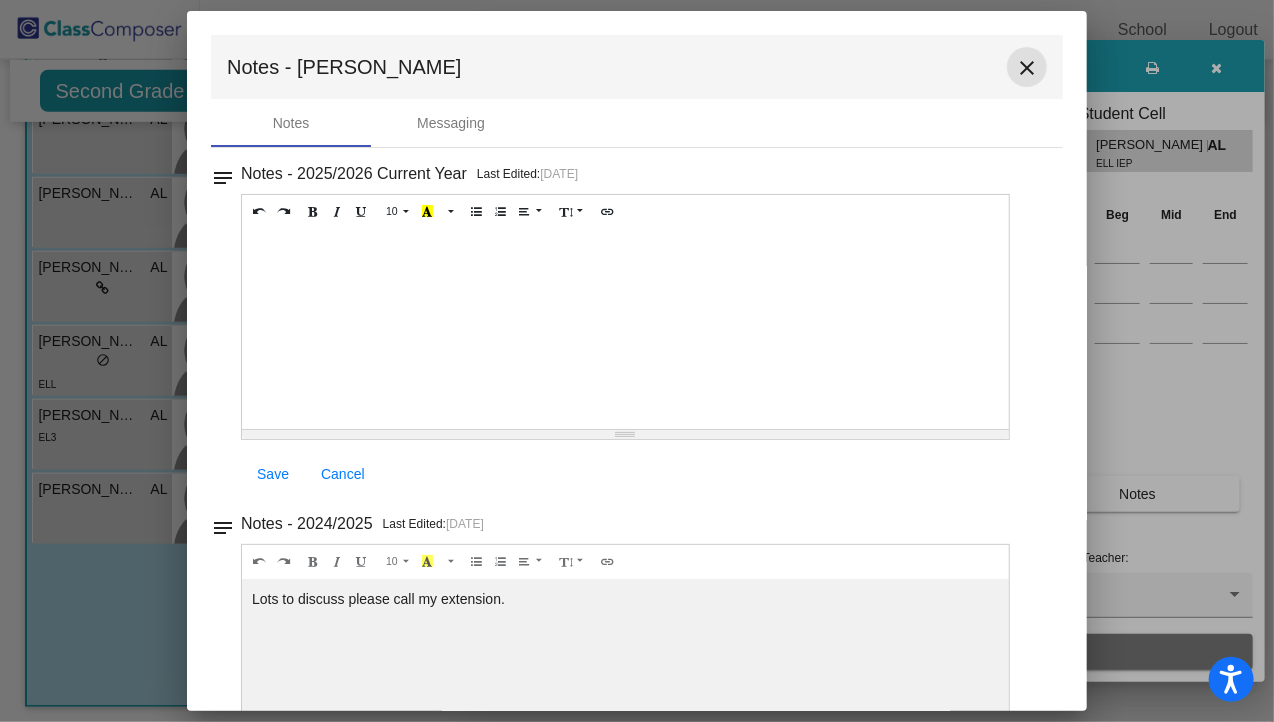 click on "close" at bounding box center [1027, 68] 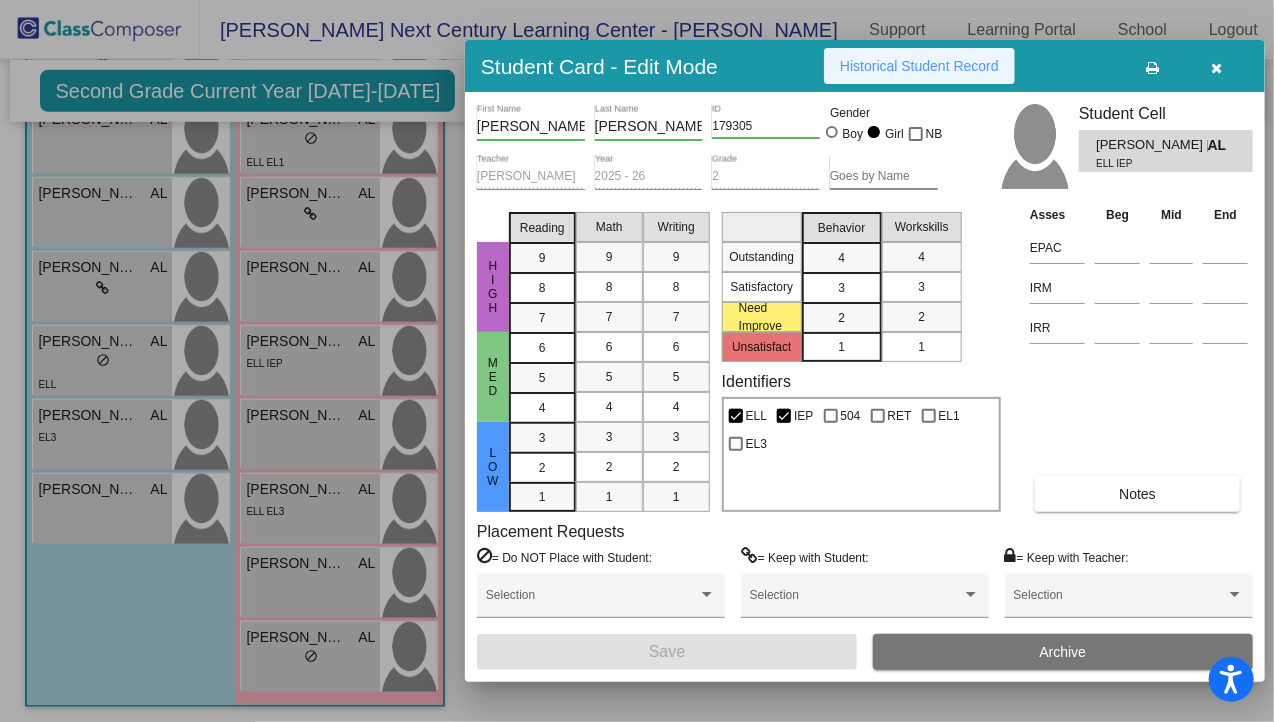 click on "Historical Student Record" at bounding box center (919, 66) 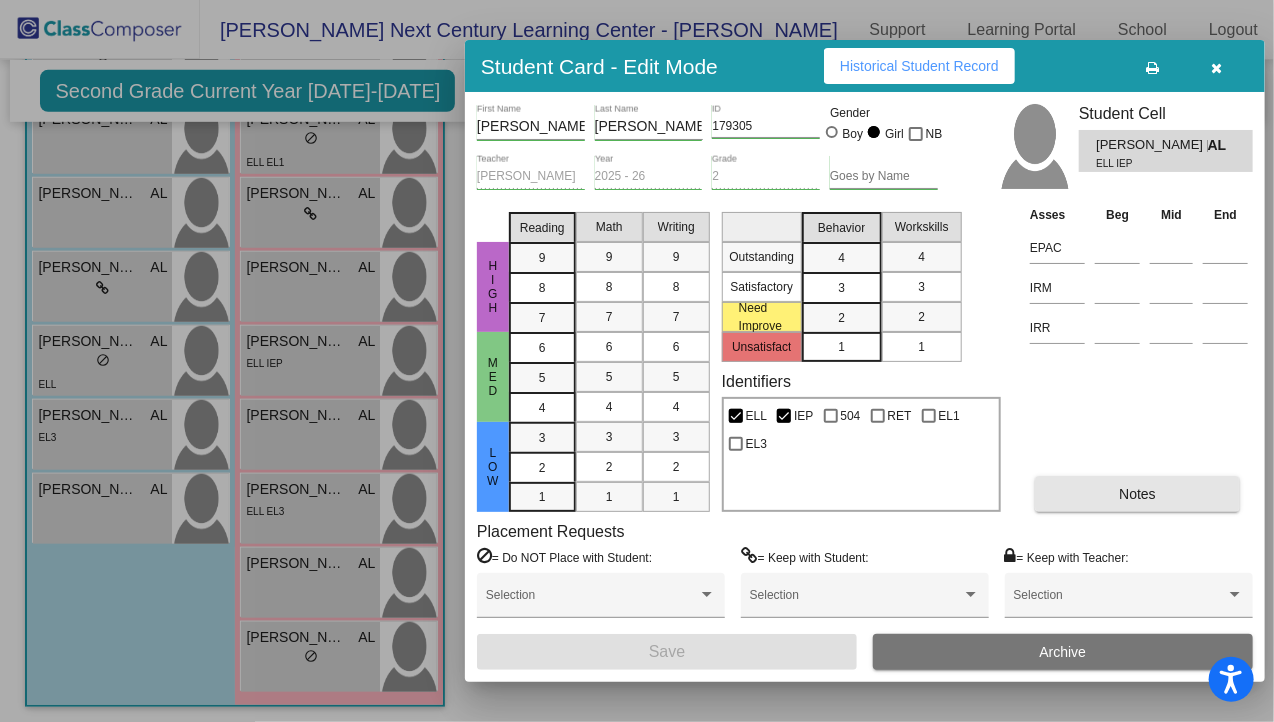 click on "Notes" at bounding box center [1137, 494] 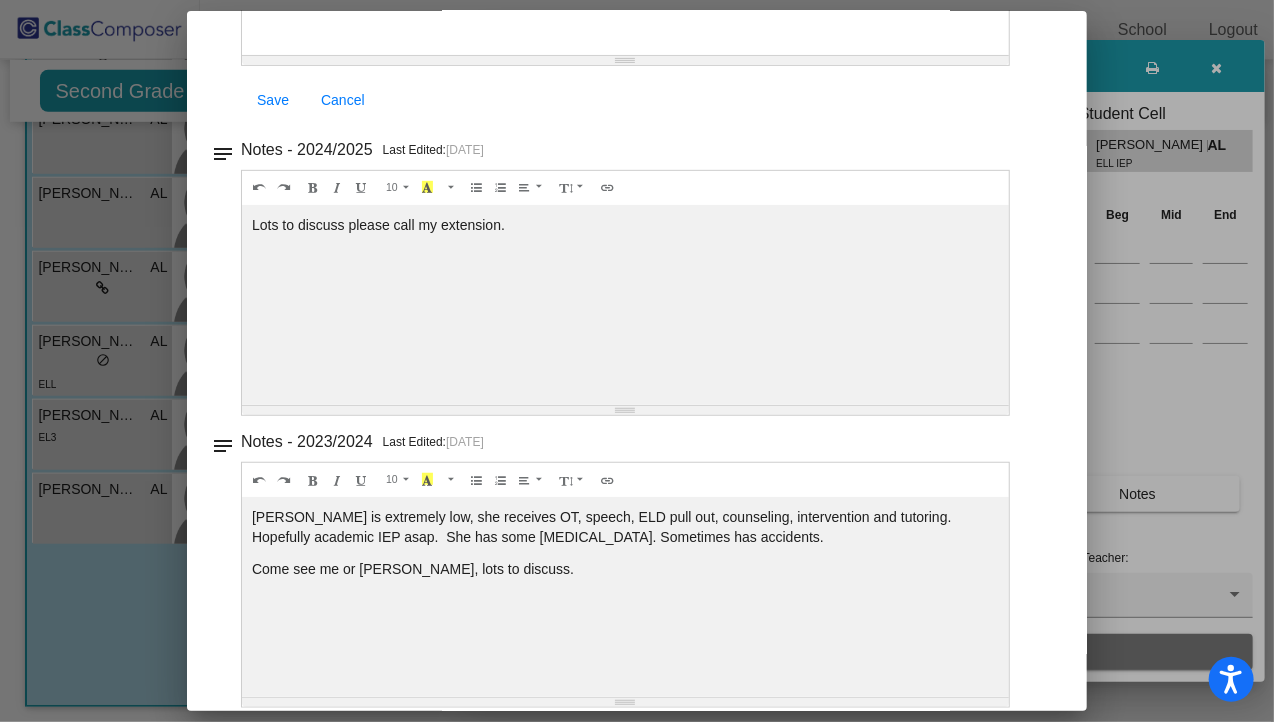 scroll, scrollTop: 0, scrollLeft: 0, axis: both 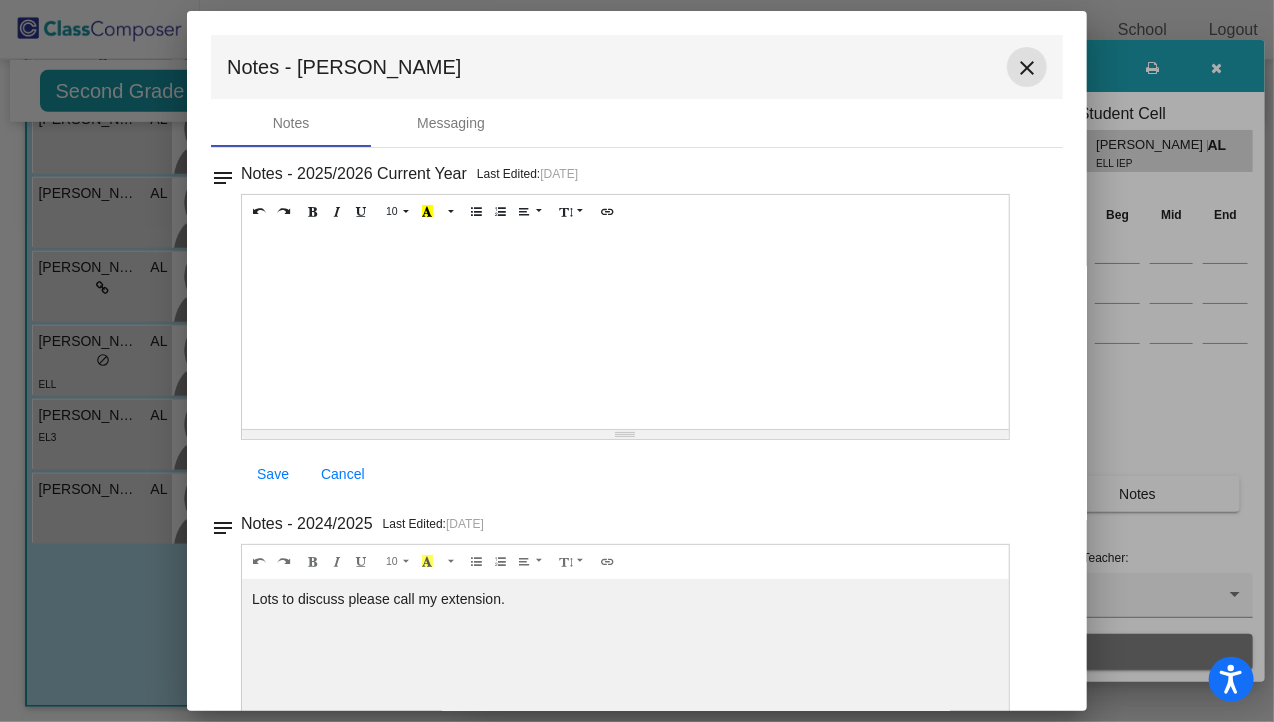 click on "close" at bounding box center (1027, 68) 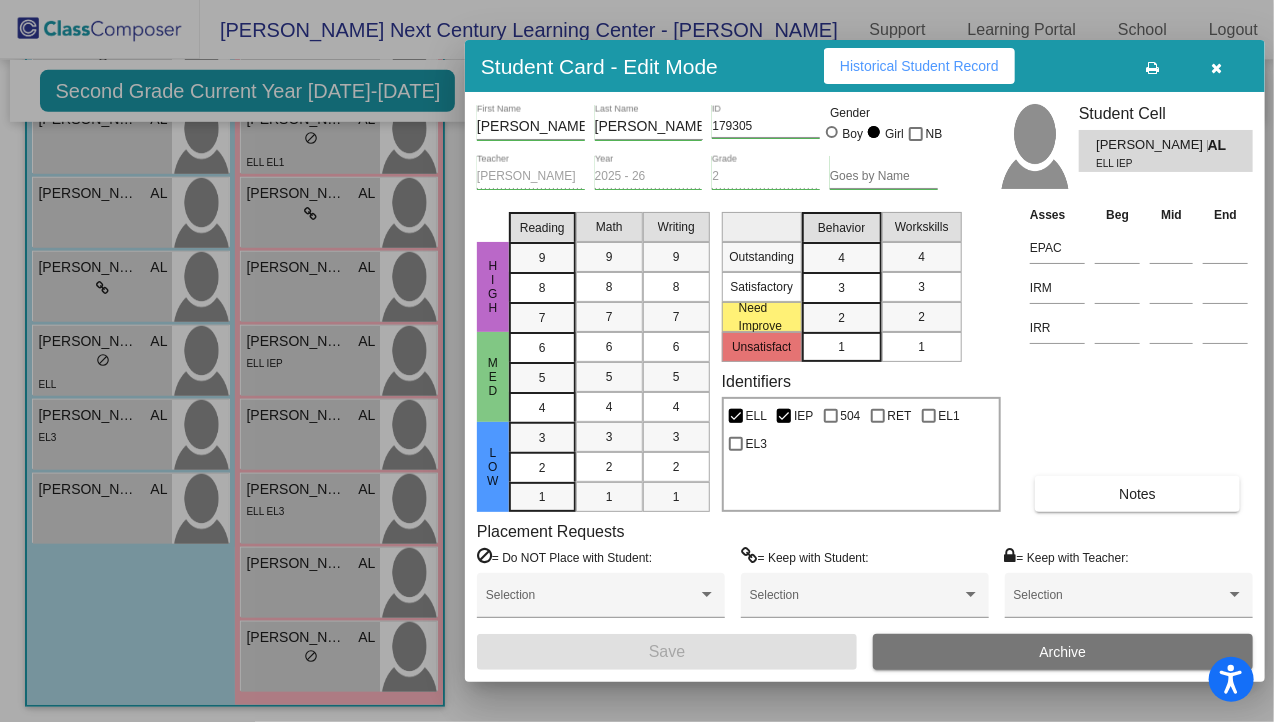 click at bounding box center [1217, 66] 